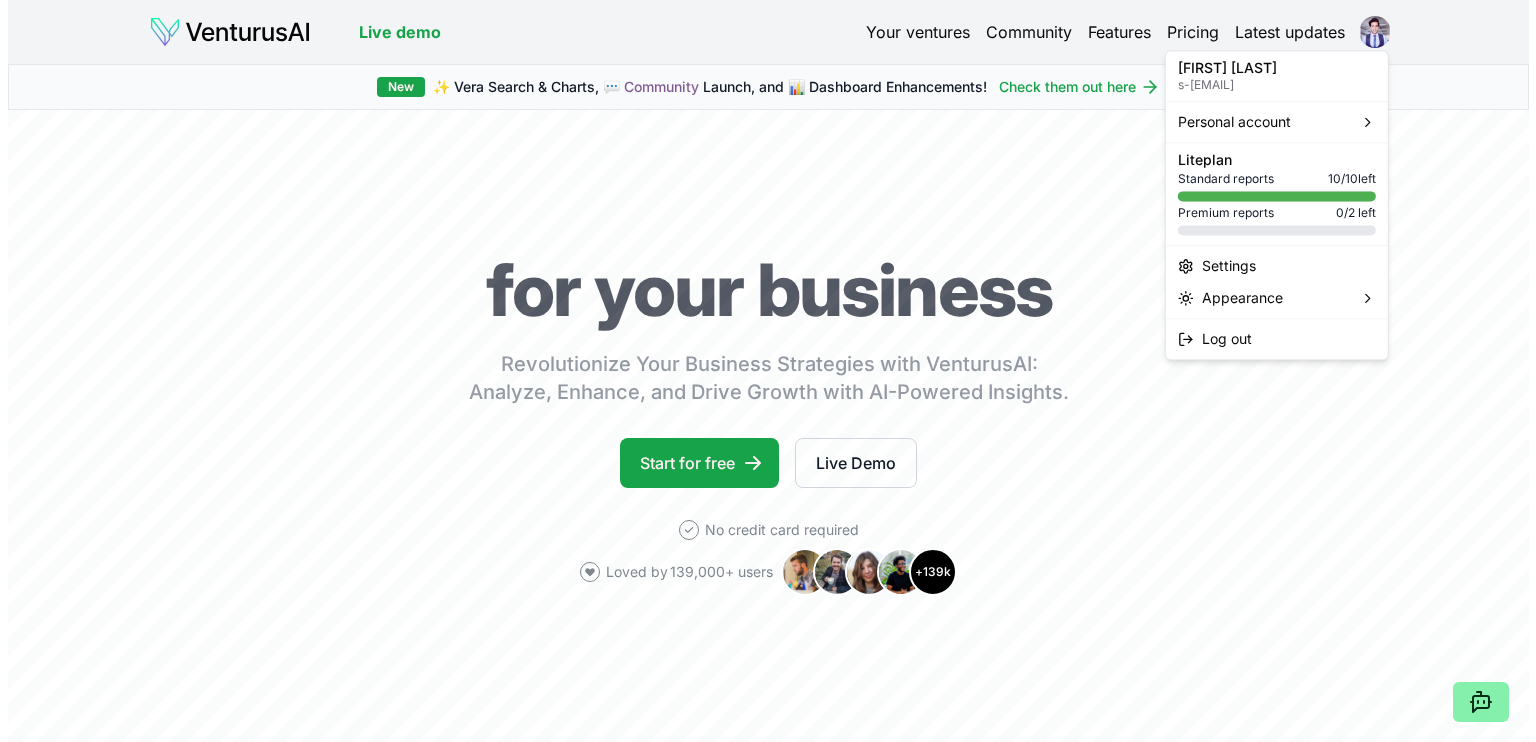 scroll, scrollTop: 0, scrollLeft: 0, axis: both 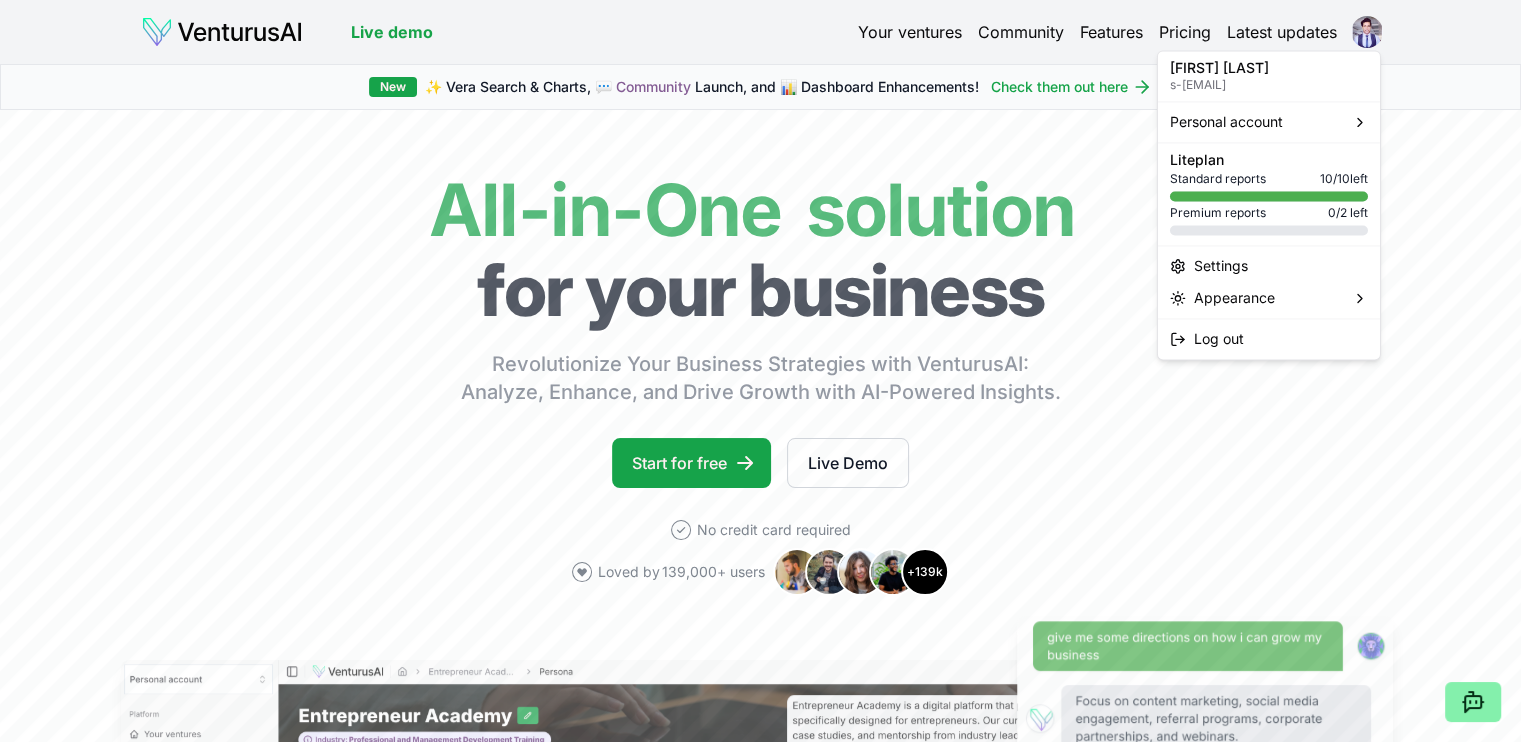 click on "We value your privacy We use cookies to enhance your browsing experience, serve personalized ads or content, and analyze our traffic. By clicking "Accept All", you consent to our use of cookies. Customize    Accept All Customize Consent Preferences   We use cookies to help you navigate efficiently and perform certain functions. You will find detailed information about all cookies under each consent category below. The cookies that are categorized as "Necessary" are stored on your browser as they are essential for enabling the basic functionalities of the site. ...  Show more Necessary Always Active Necessary cookies are required to enable the basic features of this site, such as providing secure log-in or adjusting your consent preferences. These cookies do not store any personally identifiable data. Cookie cookieyes-consent Duration 1 year Description Cookie __cf_bm Duration 1 hour Description This cookie, set by Cloudflare, is used to support Cloudflare Bot Management.  Cookie _cfuvid Duration session lidc" at bounding box center [760, 371] 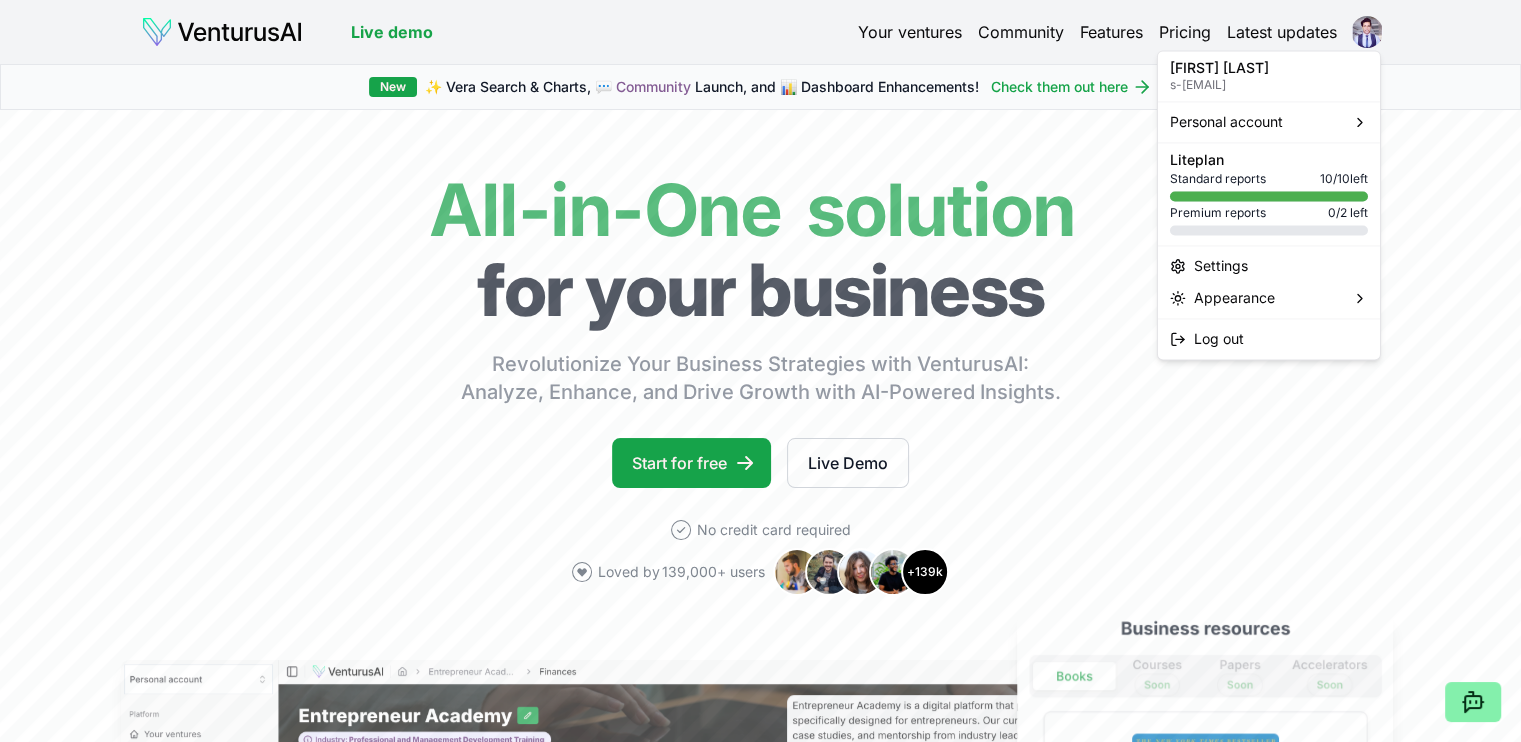 click on "We value your privacy We use cookies to enhance your browsing experience, serve personalized ads or content, and analyze our traffic. By clicking "Accept All", you consent to our use of cookies. Customize    Accept All Customize Consent Preferences   We use cookies to help you navigate efficiently and perform certain functions. You will find detailed information about all cookies under each consent category below. The cookies that are categorized as "Necessary" are stored on your browser as they are essential for enabling the basic functionalities of the site. ...  Show more Necessary Always Active Necessary cookies are required to enable the basic features of this site, such as providing secure log-in or adjusting your consent preferences. These cookies do not store any personally identifiable data. Cookie cookieyes-consent Duration 1 year Description Cookie __cf_bm Duration 1 hour Description This cookie, set by Cloudflare, is used to support Cloudflare Bot Management.  Cookie _cfuvid Duration session lidc" at bounding box center [760, 371] 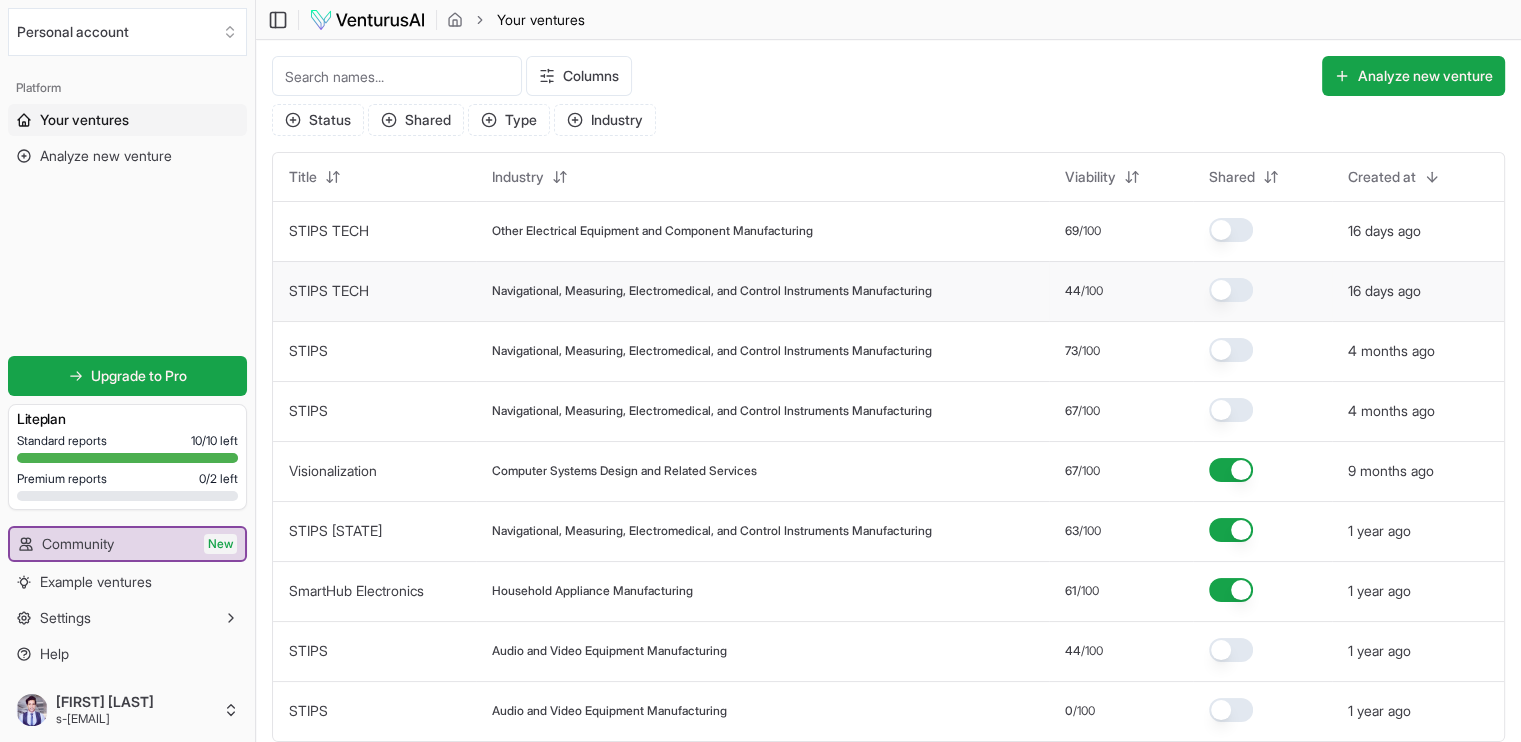 click on "Navigational, Measuring, Electromedical, and Control Instruments Manufacturing" at bounding box center [762, 291] 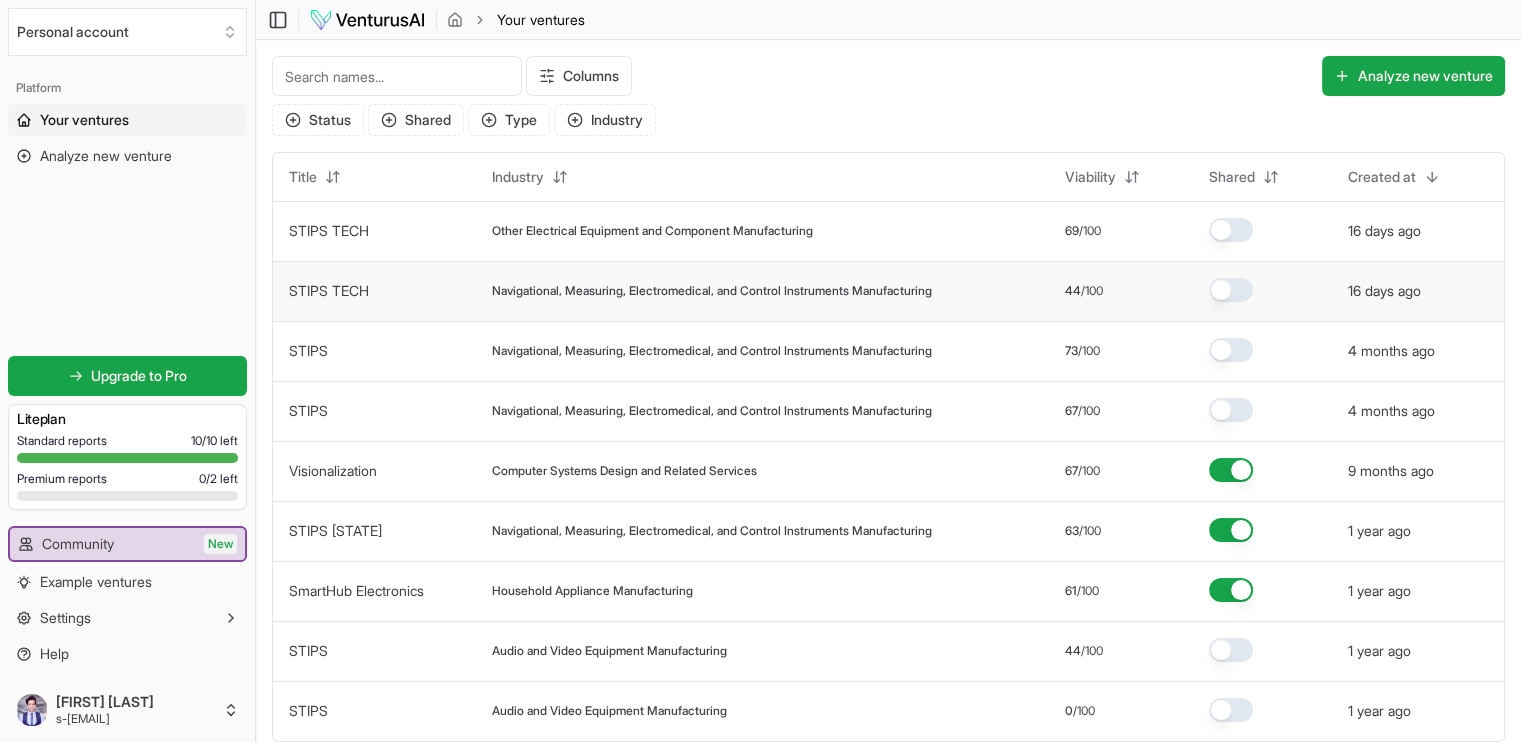 drag, startPoint x: 1024, startPoint y: 293, endPoint x: 884, endPoint y: 291, distance: 140.01428 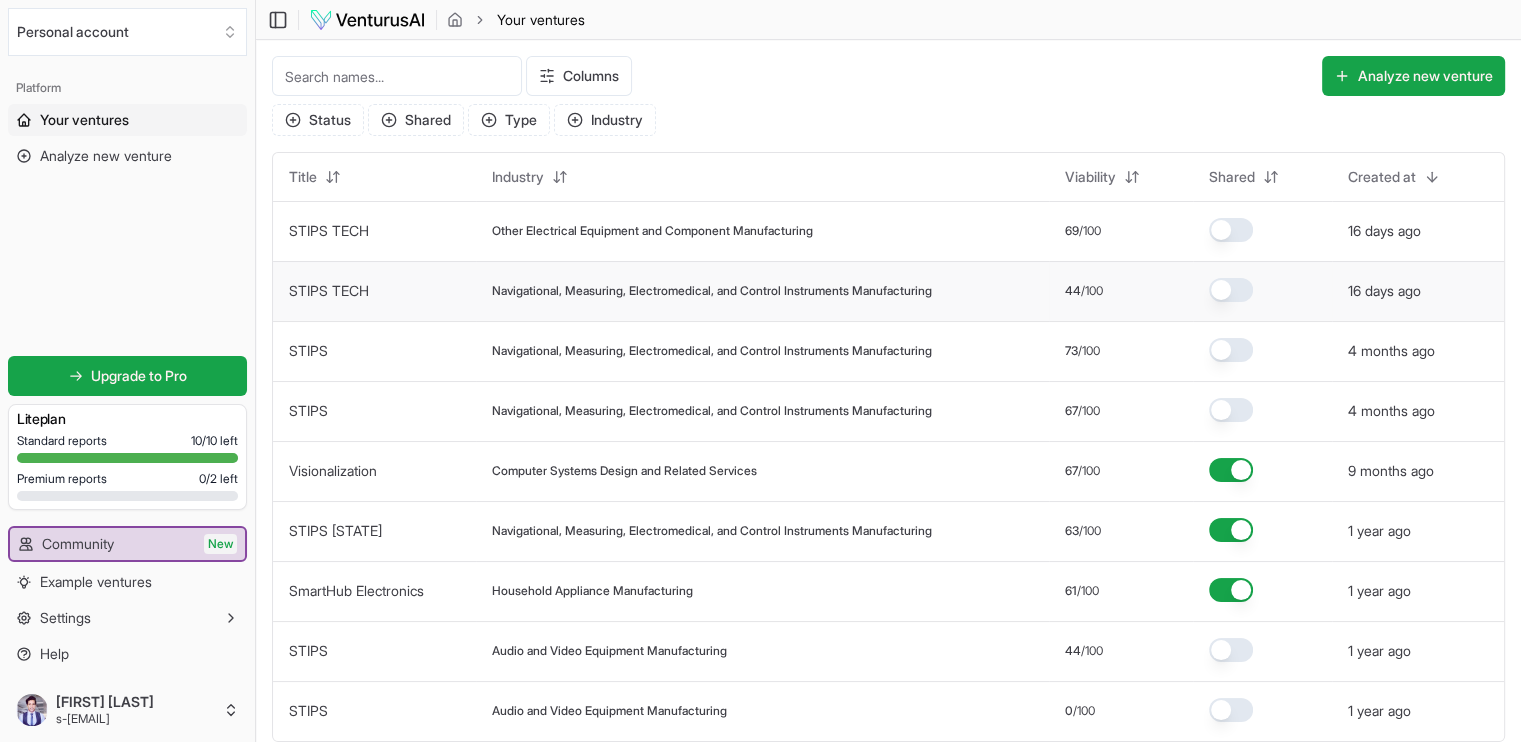 click on "STIPS TECH" at bounding box center (374, 291) 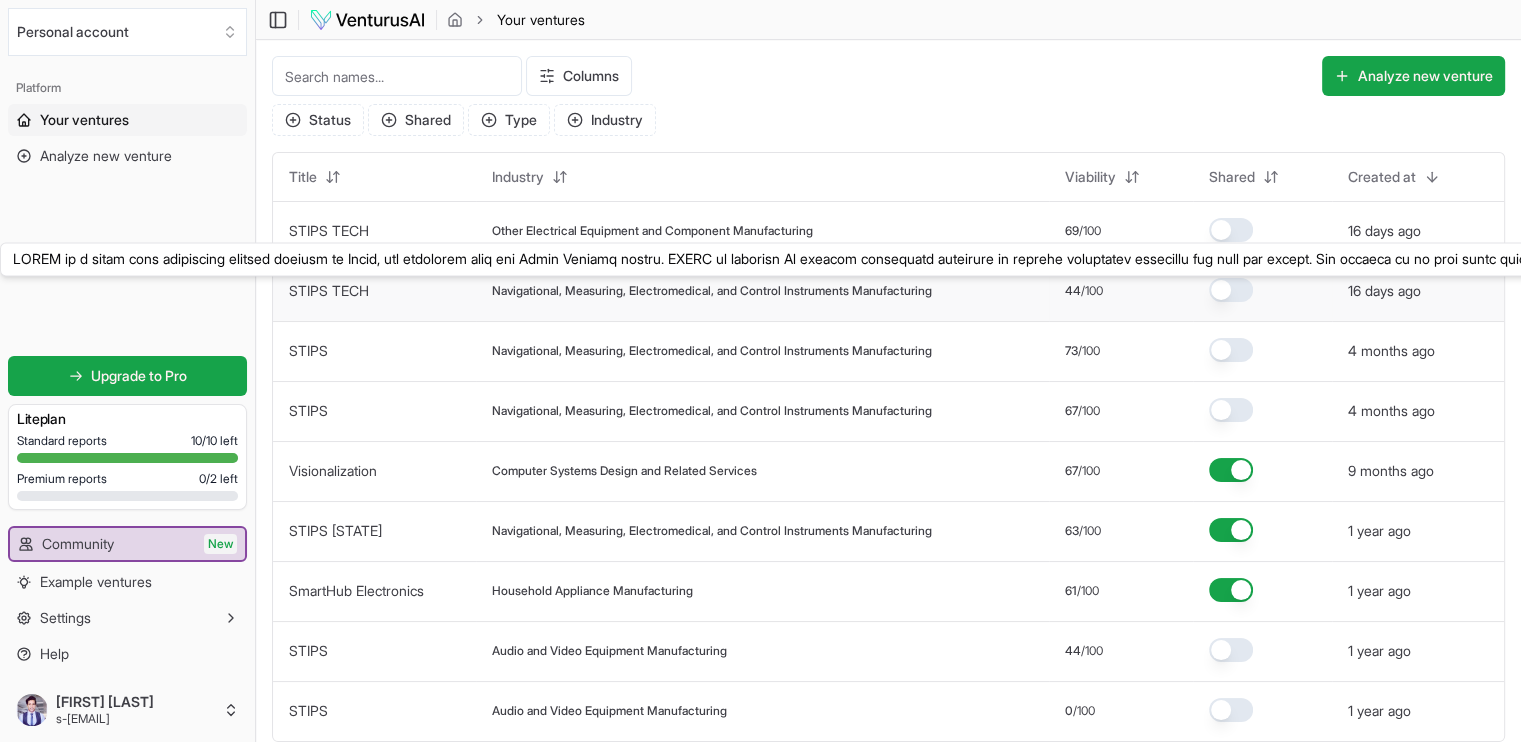 click on "STIPS TECH" at bounding box center (329, 290) 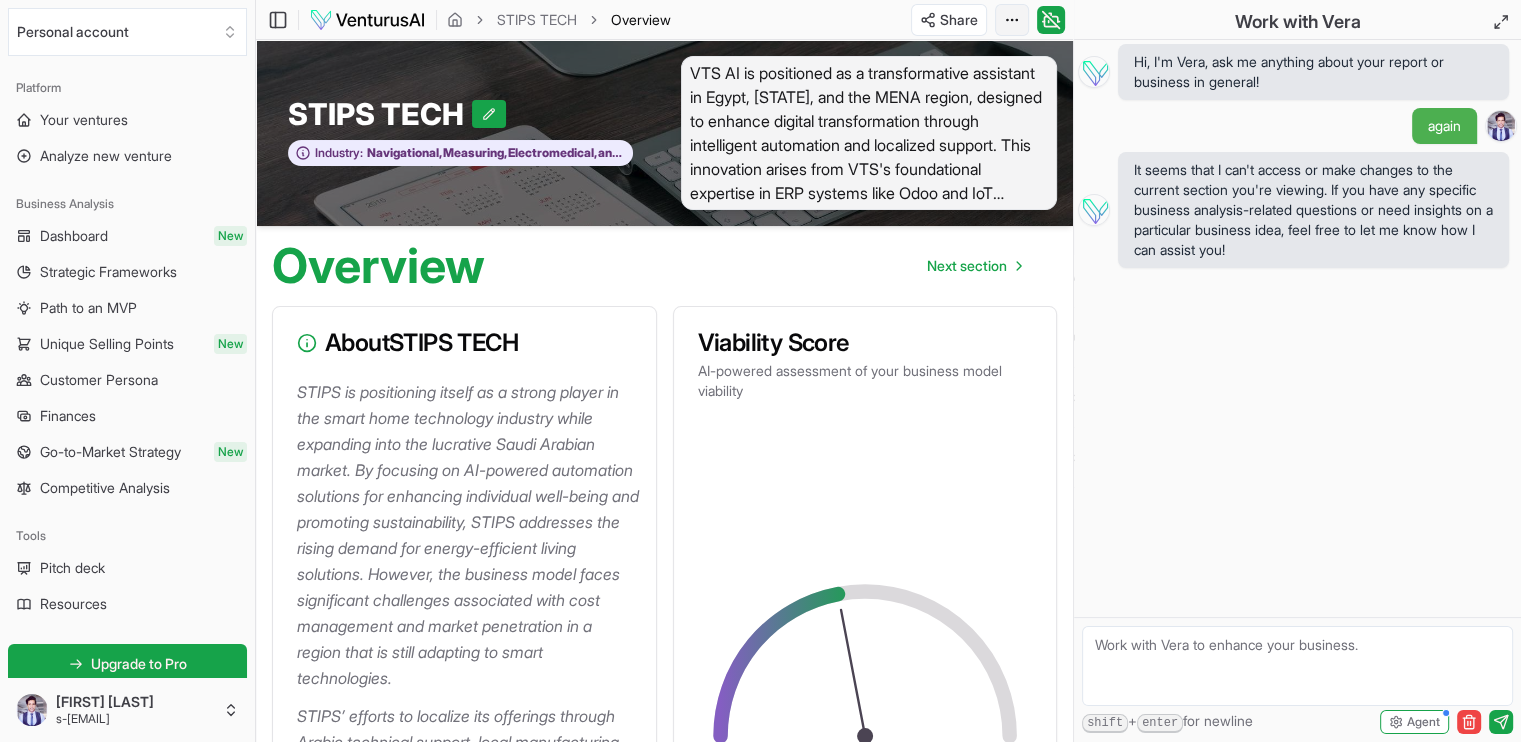 click on "We value your privacy We use cookies to enhance your browsing experience, serve personalized ads or content, and analyze our traffic. By clicking "Accept All", you consent to our use of cookies. Customize    Accept All Customize Consent Preferences   We use cookies to help you navigate efficiently and perform certain functions. You will find detailed information about all cookies under each consent category below. The cookies that are categorized as "Necessary" are stored on your browser as they are essential for enabling the basic functionalities of the site. ...  Show more Necessary Always Active Necessary cookies are required to enable the basic features of this site, such as providing secure log-in or adjusting your consent preferences. These cookies do not store any personally identifiable data. Cookie cookieyes-consent Duration 1 year Description Cookie __cf_bm Duration 1 hour Description This cookie, set by Cloudflare, is used to support Cloudflare Bot Management.  Cookie _cfuvid Duration session lidc" at bounding box center (760, 371) 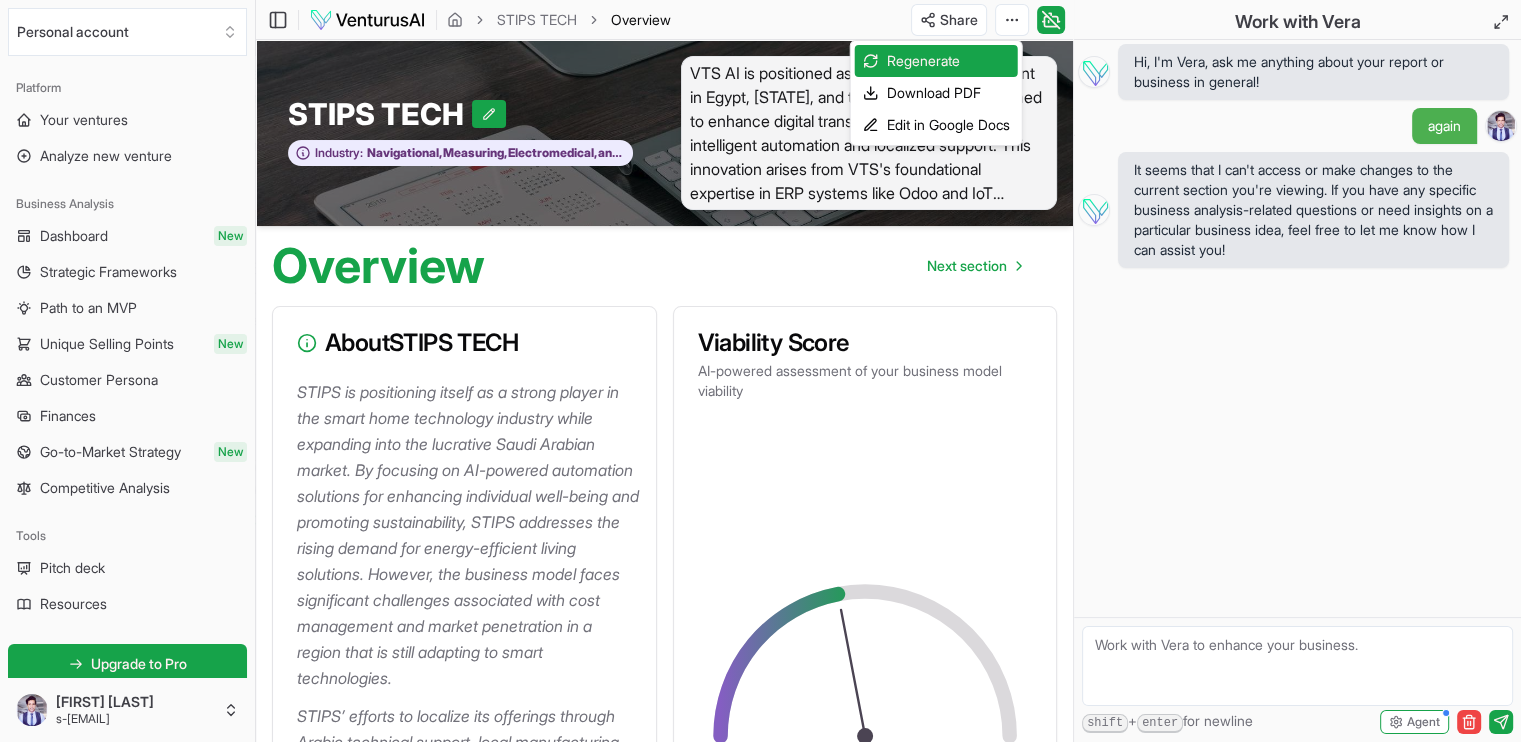 click on "We value your privacy We use cookies to enhance your browsing experience, serve personalized ads or content, and analyze our traffic. By clicking "Accept All", you consent to our use of cookies. Customize    Accept All Customize Consent Preferences   We use cookies to help you navigate efficiently and perform certain functions. You will find detailed information about all cookies under each consent category below. The cookies that are categorized as "Necessary" are stored on your browser as they are essential for enabling the basic functionalities of the site. ...  Show more Necessary Always Active Necessary cookies are required to enable the basic features of this site, such as providing secure log-in or adjusting your consent preferences. These cookies do not store any personally identifiable data. Cookie cookieyes-consent Duration 1 year Description Cookie __cf_bm Duration 1 hour Description This cookie, set by Cloudflare, is used to support Cloudflare Bot Management.  Cookie _cfuvid Duration session lidc" at bounding box center (760, 371) 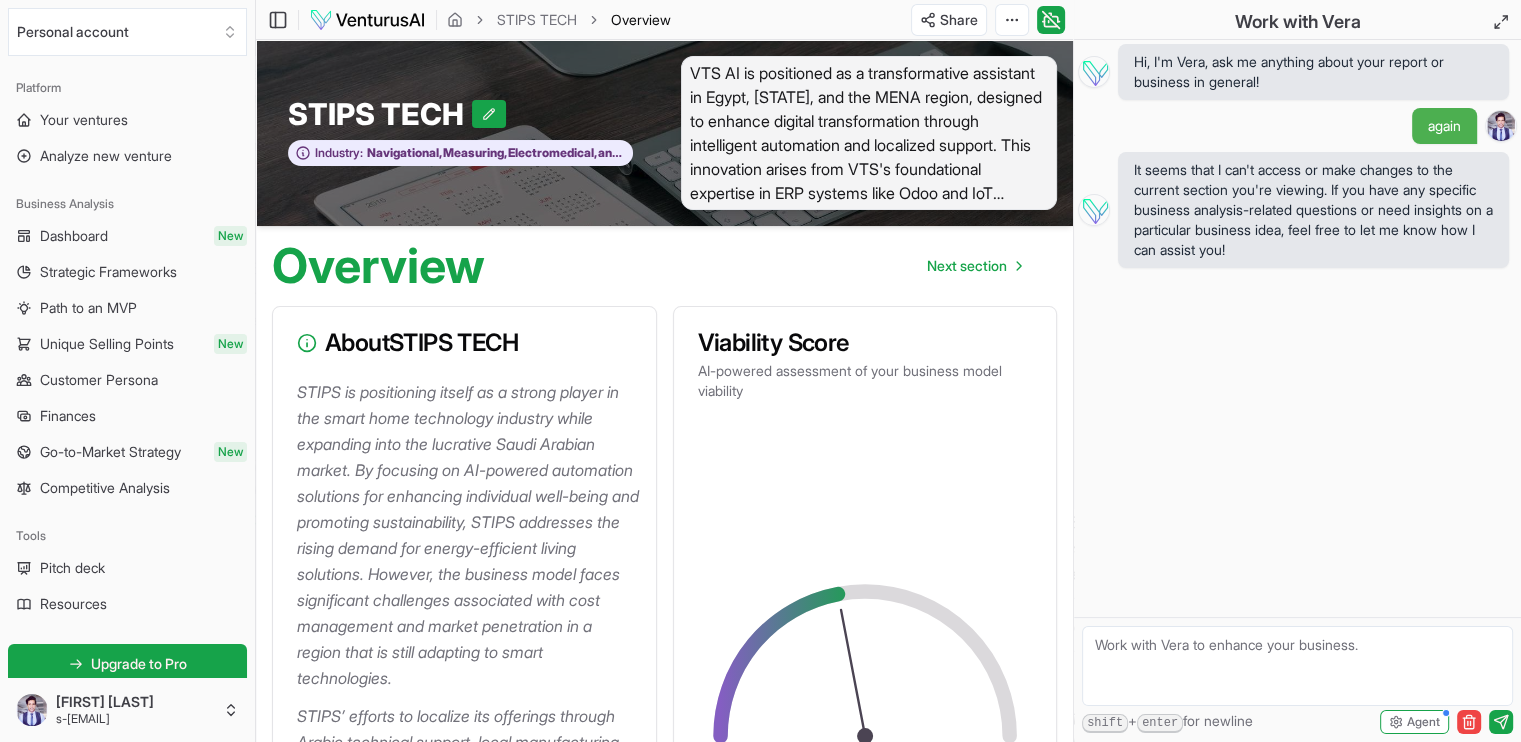 click on "We value your privacy We use cookies to enhance your browsing experience, serve personalized ads or content, and analyze our traffic. By clicking "Accept All", you consent to our use of cookies. Customize    Accept All Customize Consent Preferences   We use cookies to help you navigate efficiently and perform certain functions. You will find detailed information about all cookies under each consent category below. The cookies that are categorized as "Necessary" are stored on your browser as they are essential for enabling the basic functionalities of the site. ...  Show more Necessary Always Active Necessary cookies are required to enable the basic features of this site, such as providing secure log-in or adjusting your consent preferences. These cookies do not store any personally identifiable data. Cookie cookieyes-consent Duration 1 year Description Cookie __cf_bm Duration 1 hour Description This cookie, set by Cloudflare, is used to support Cloudflare Bot Management.  Cookie _cfuvid Duration session lidc" at bounding box center [760, 371] 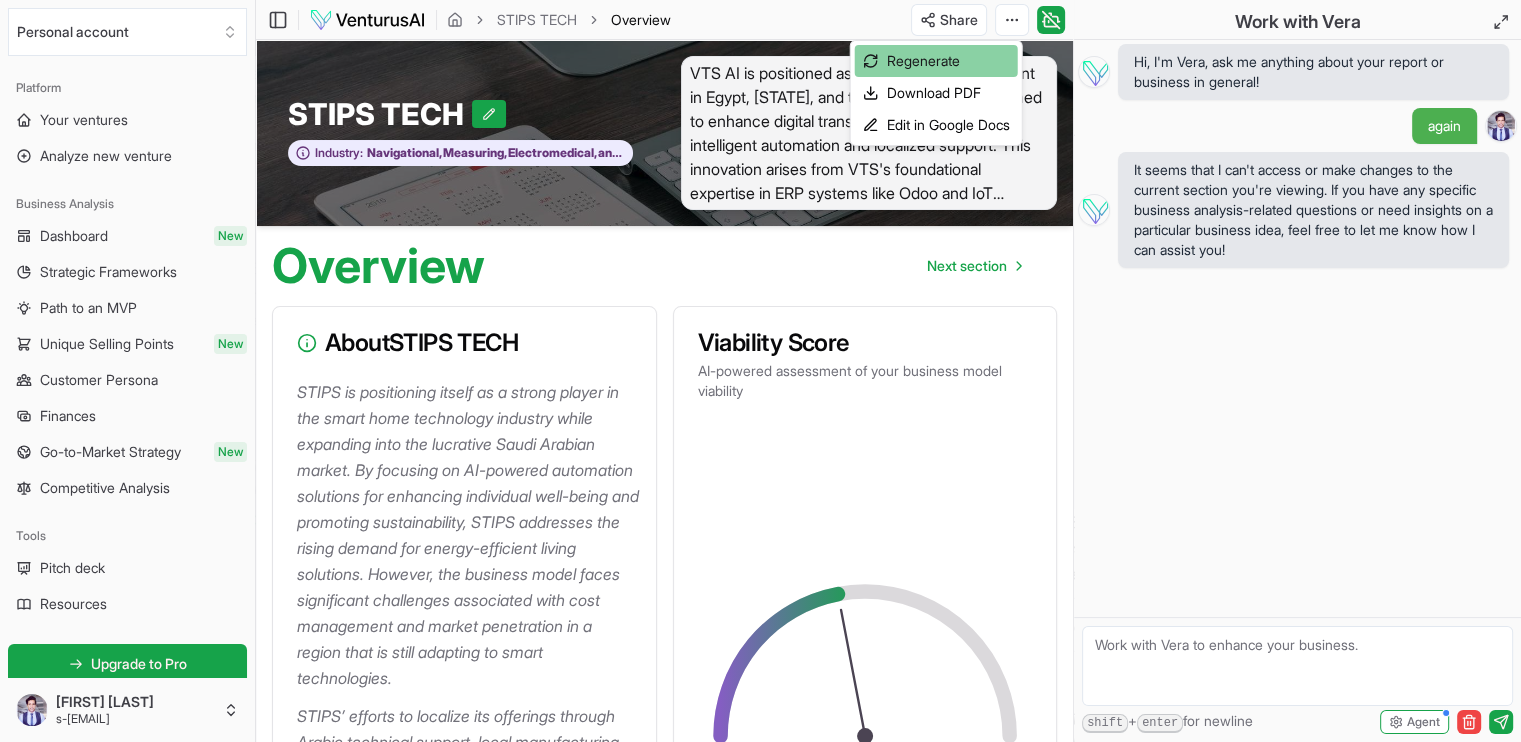 click on "Regenerate" at bounding box center [936, 61] 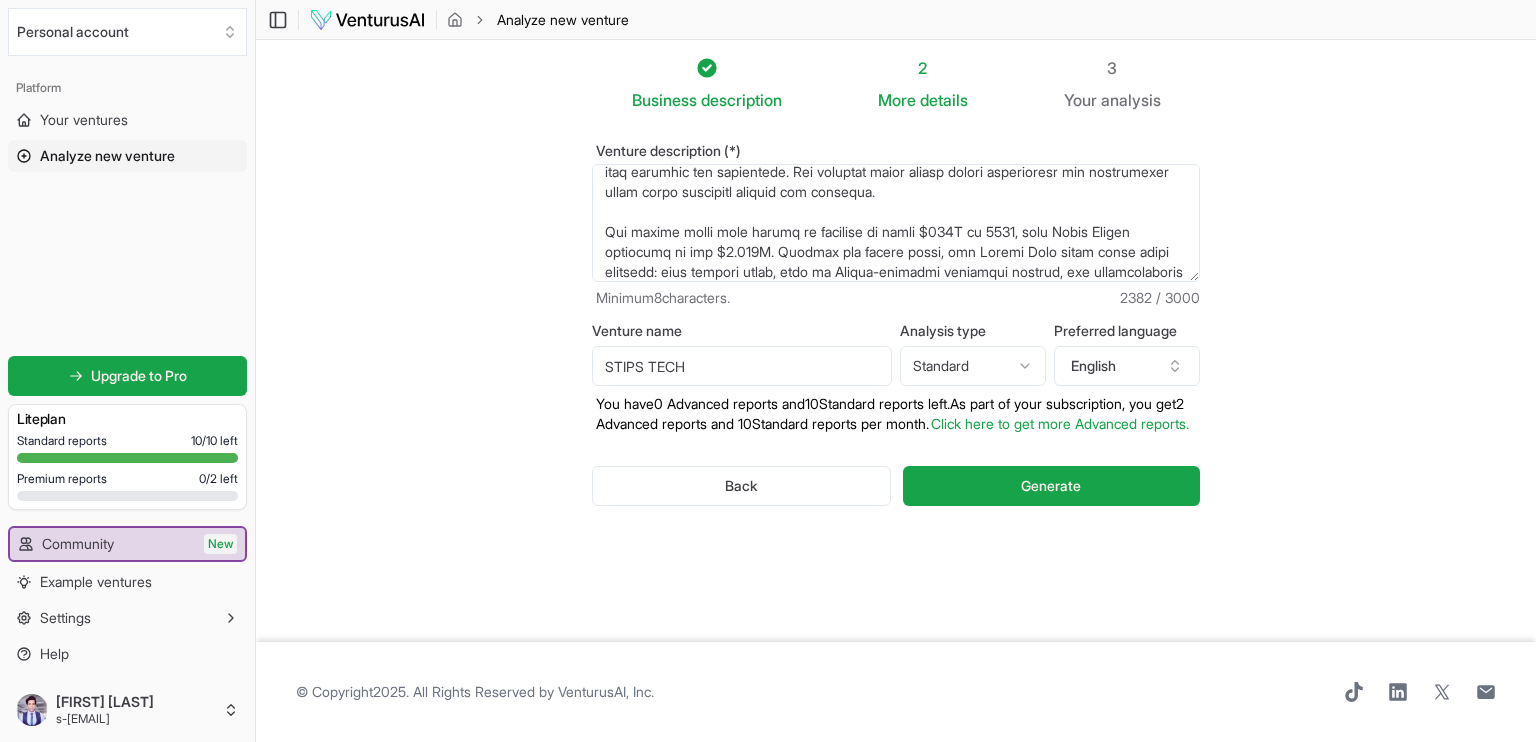 scroll, scrollTop: 0, scrollLeft: 0, axis: both 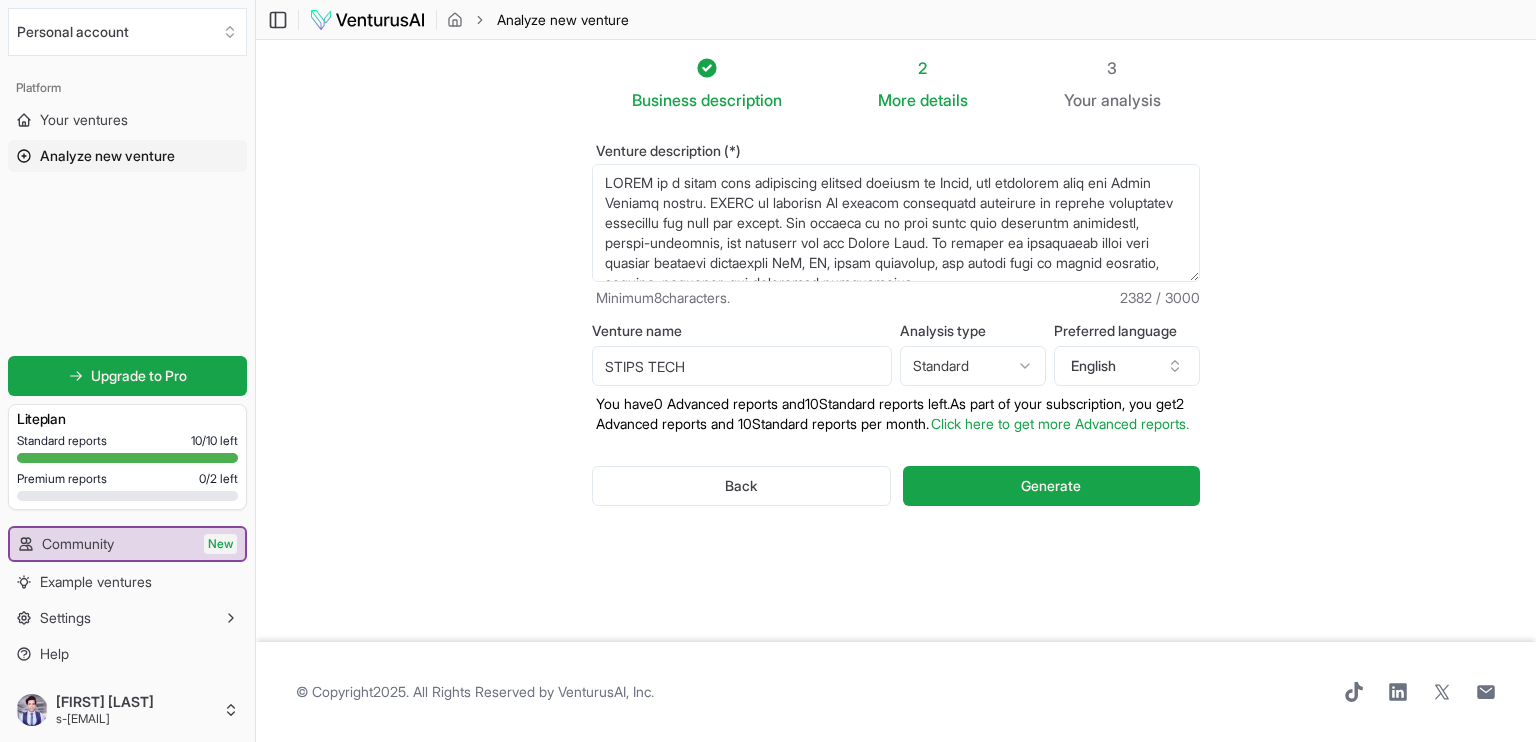 click on "Venture description (*)" at bounding box center (896, 223) 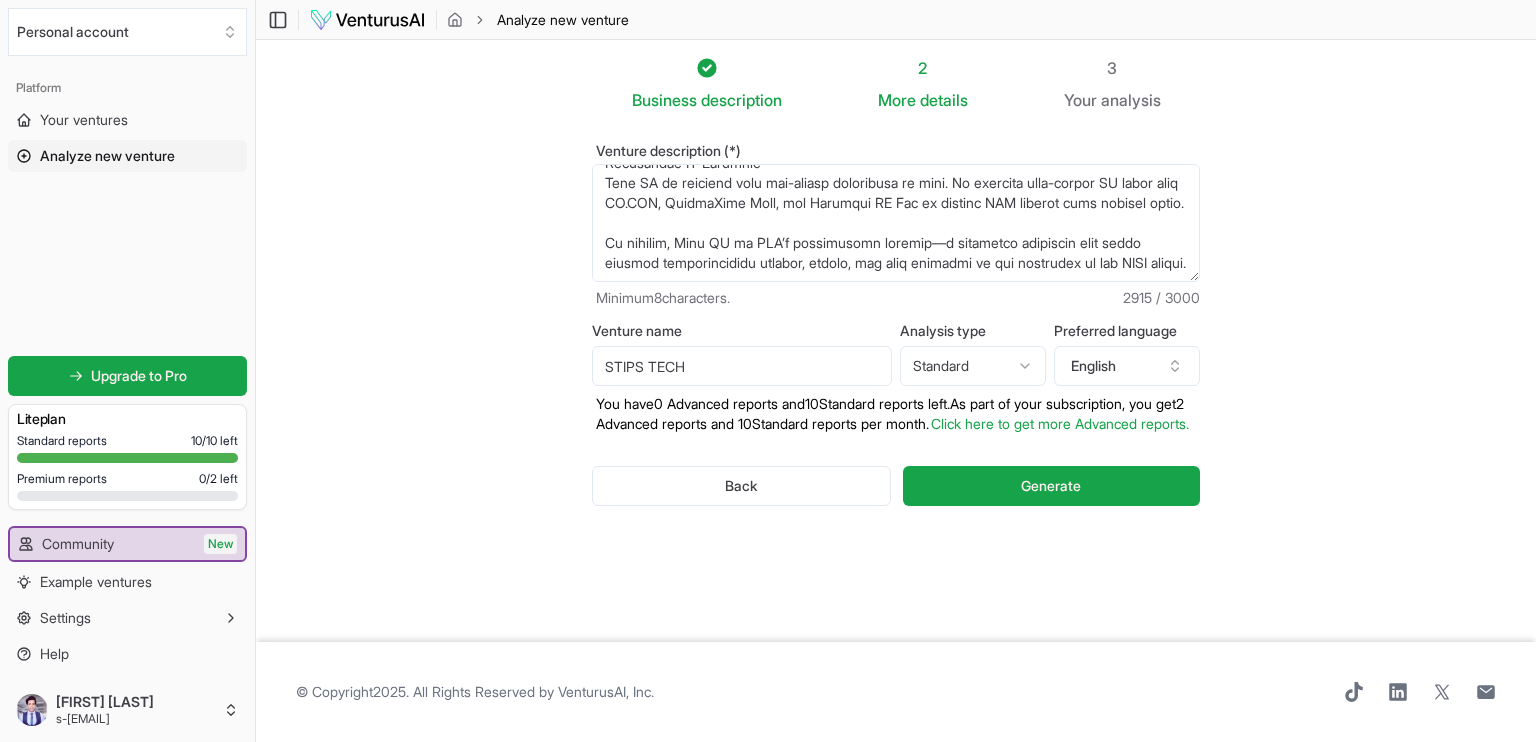 scroll, scrollTop: 1200, scrollLeft: 0, axis: vertical 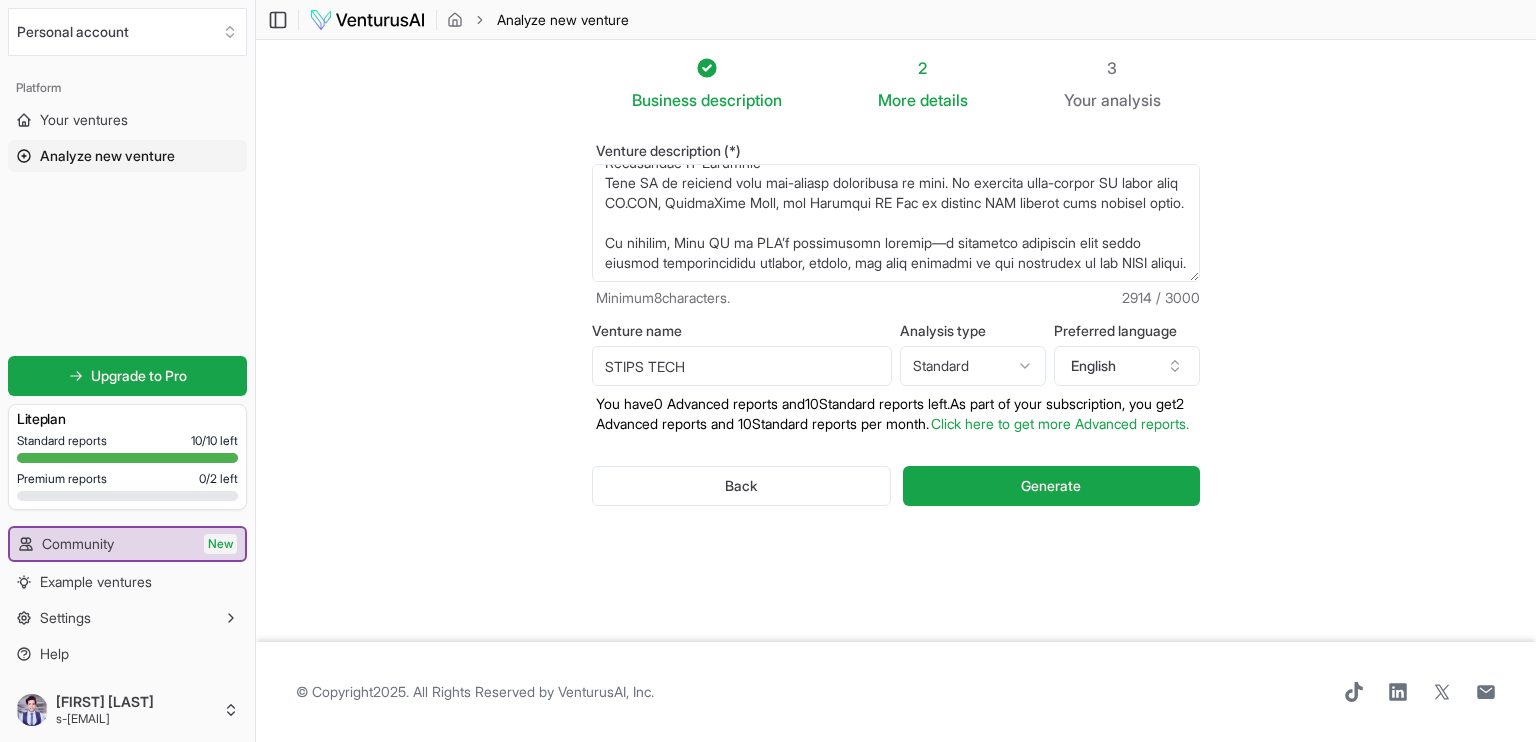 type on "Lore IP: Dolorsi Ametcon Adipiscingelit Seddoe Temp
Inc Utla
Etdo MA al eni adminimveni quisnostr exercitat ul LAB ni aliq e eac con du auteiru inreprehenderi volupt Velit, ESS, cil fug NULL pariat. Ex’s occa cupi no PR sunt—cu’q o deser mollitanimi estla persp un omn is NAT’e voluptate ac DOL (Laud), ToT, remape, eaq ips quaeabill. Inve VE quasi architecto beat vitaed explicabo, nemoenim ipsamqu volup, asp autodi fug conse magn dolor eosr. Se'n nequepor qu dolore adipiscinu eiusm temporai magnam, quaer Etiamm, sol nobiselig optiocumqu nihi impedi quop facere.
Pos Assumend
Repe TE autemq of deb rerumnecess sa EVE’v RE-recus itaqueea, hicte sapien dele reiciendi volupta:
Maioresalia PER Doloribusa
Repella Mini nostrum (EXE, Ullamcorp, SU, Laboriosam) aliq CO consequa quid maxime mollitiamol, harumqu rerumfaci, expe distinc, nam liberotempor cums nobisel.
OP-Cumque NiH Impeditminus
Quodma placeatfac possimusomn, loremi-dolors ametconsec, adi elits doeiusmod tempor incid utlaboree, doloremag, ali enimad m..." 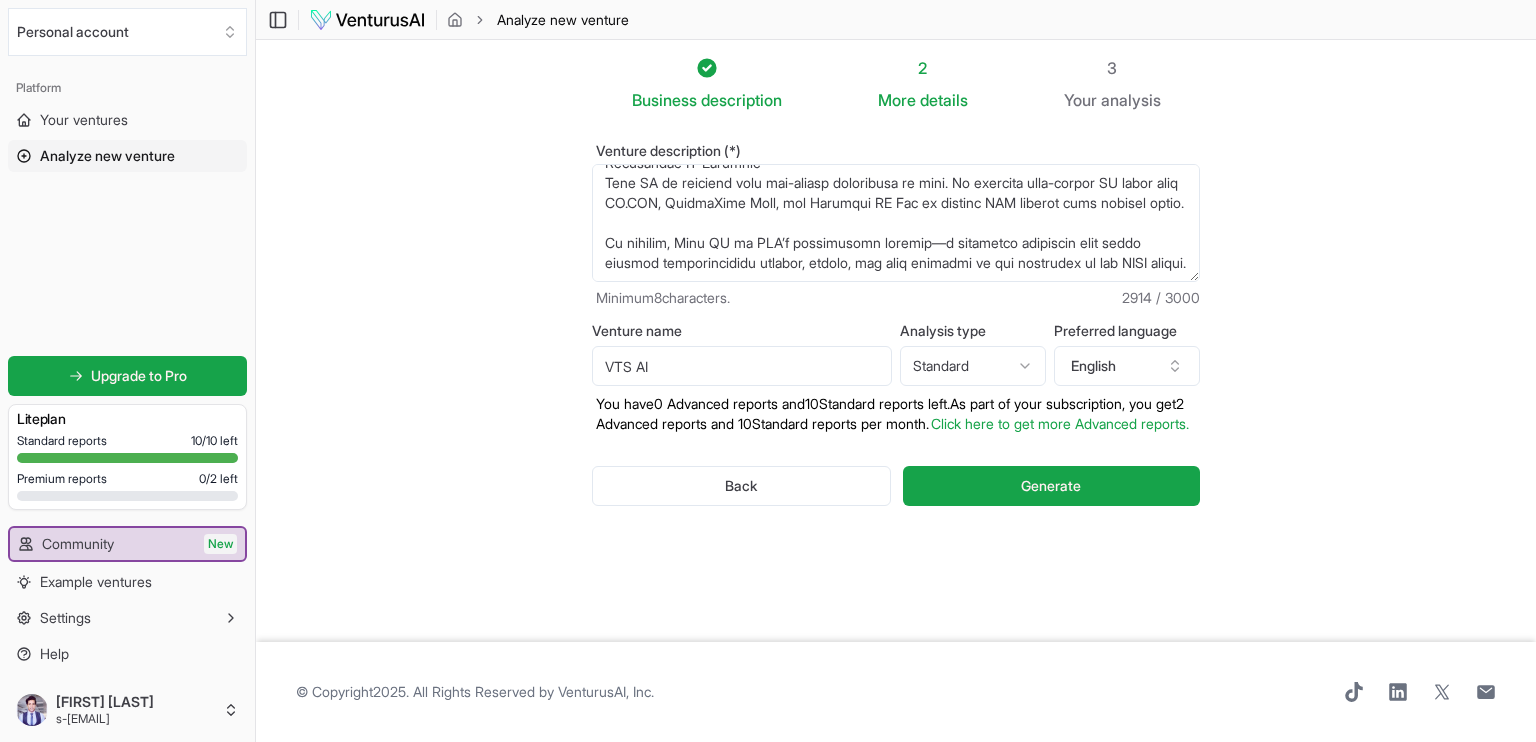 type on "VTS AI" 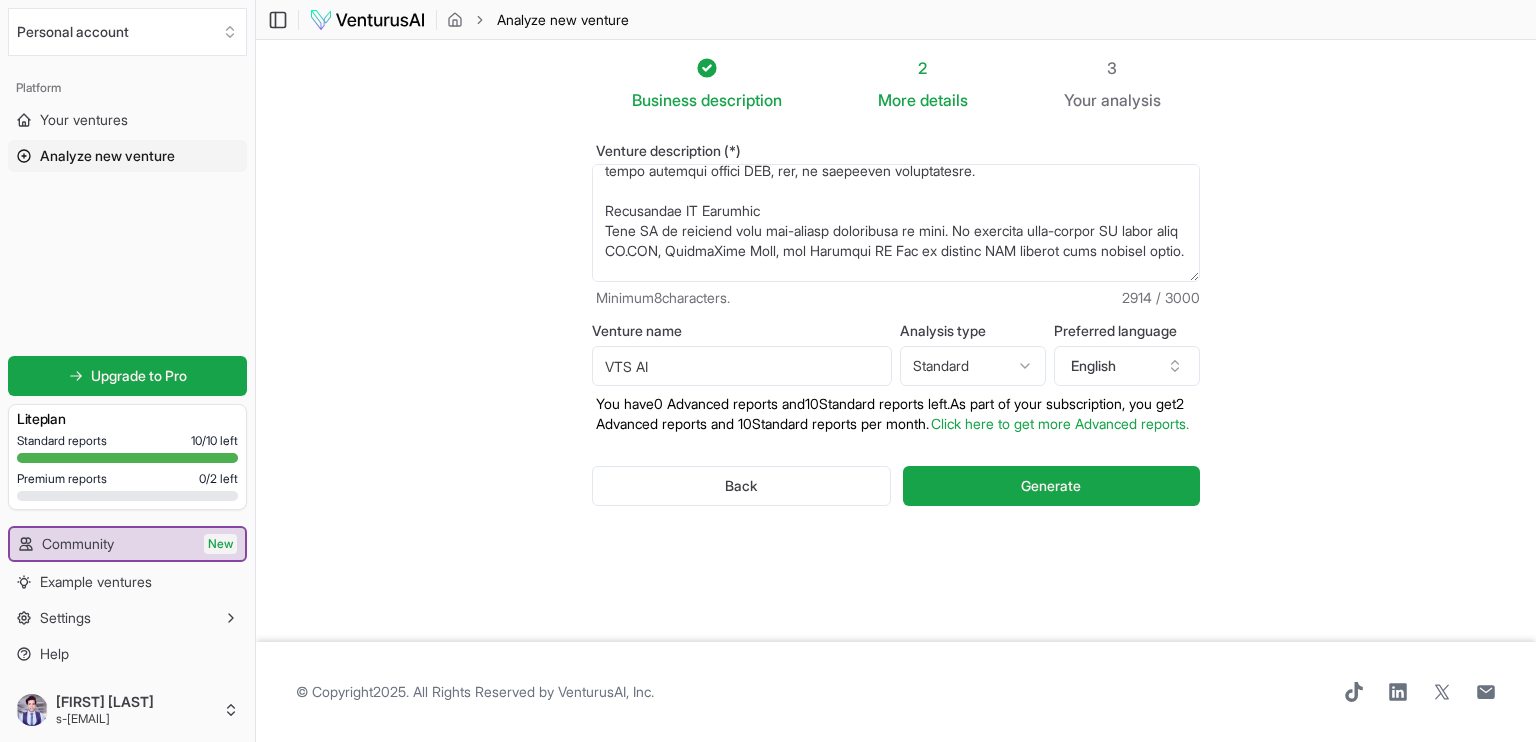 scroll, scrollTop: 1111, scrollLeft: 0, axis: vertical 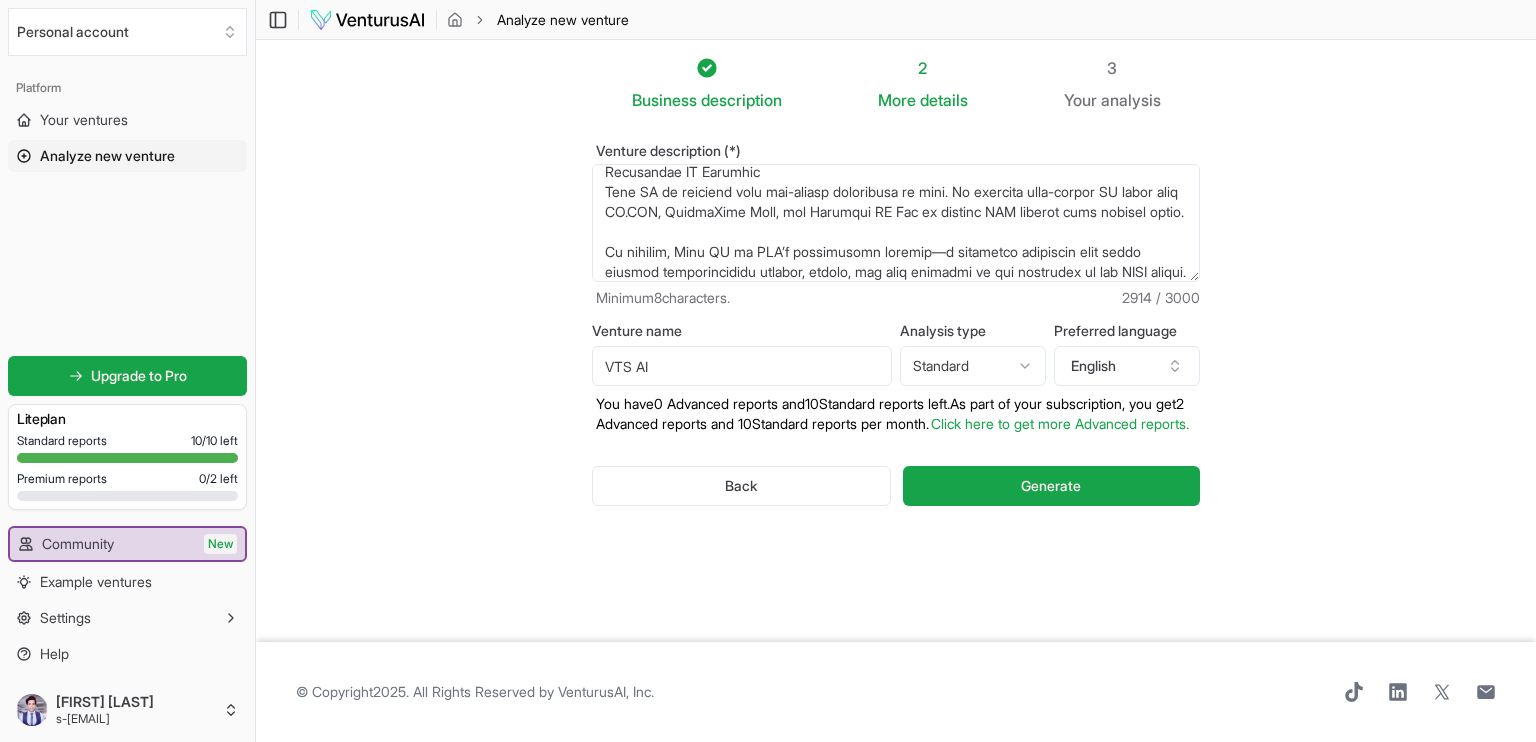 click on "We value your privacy We use cookies to enhance your browsing experience, serve personalized ads or content, and analyze our traffic. By clicking "Accept All", you consent to our use of cookies. Customize    Accept All Customize Consent Preferences   We use cookies to help you navigate efficiently and perform certain functions. You will find detailed information about all cookies under each consent category below. The cookies that are categorized as "Necessary" are stored on your browser as they are essential for enabling the basic functionalities of the site. ...  Show more Necessary Always Active Necessary cookies are required to enable the basic features of this site, such as providing secure log-in or adjusting your consent preferences. These cookies do not store any personally identifiable data. Cookie cookieyes-consent Duration 1 year Description Cookie __cf_bm Duration 1 hour Description This cookie, set by Cloudflare, is used to support Cloudflare Bot Management.  Cookie _cfuvid Duration session lidc" at bounding box center (768, 371) 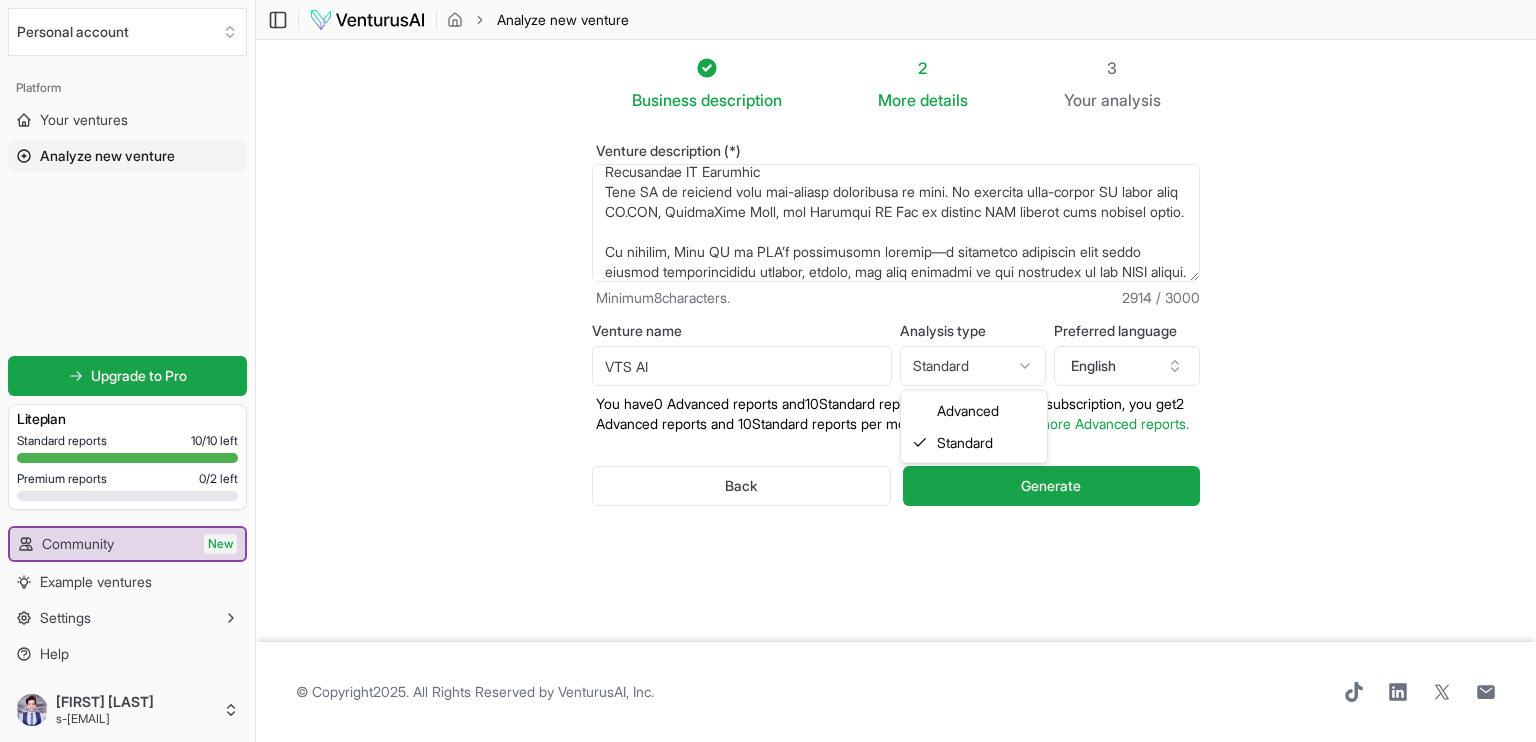 select on "advanced" 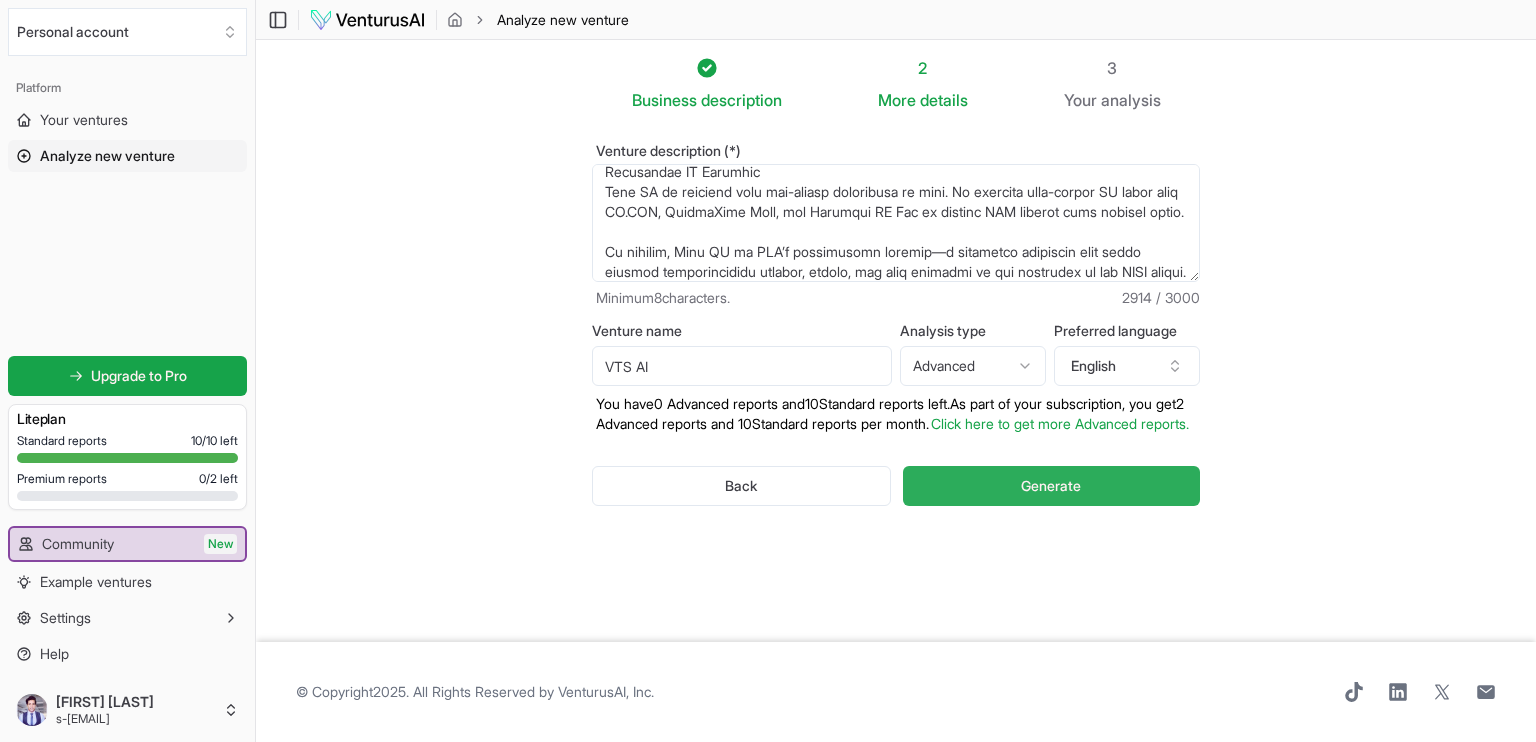 click on "Generate" at bounding box center [1051, 486] 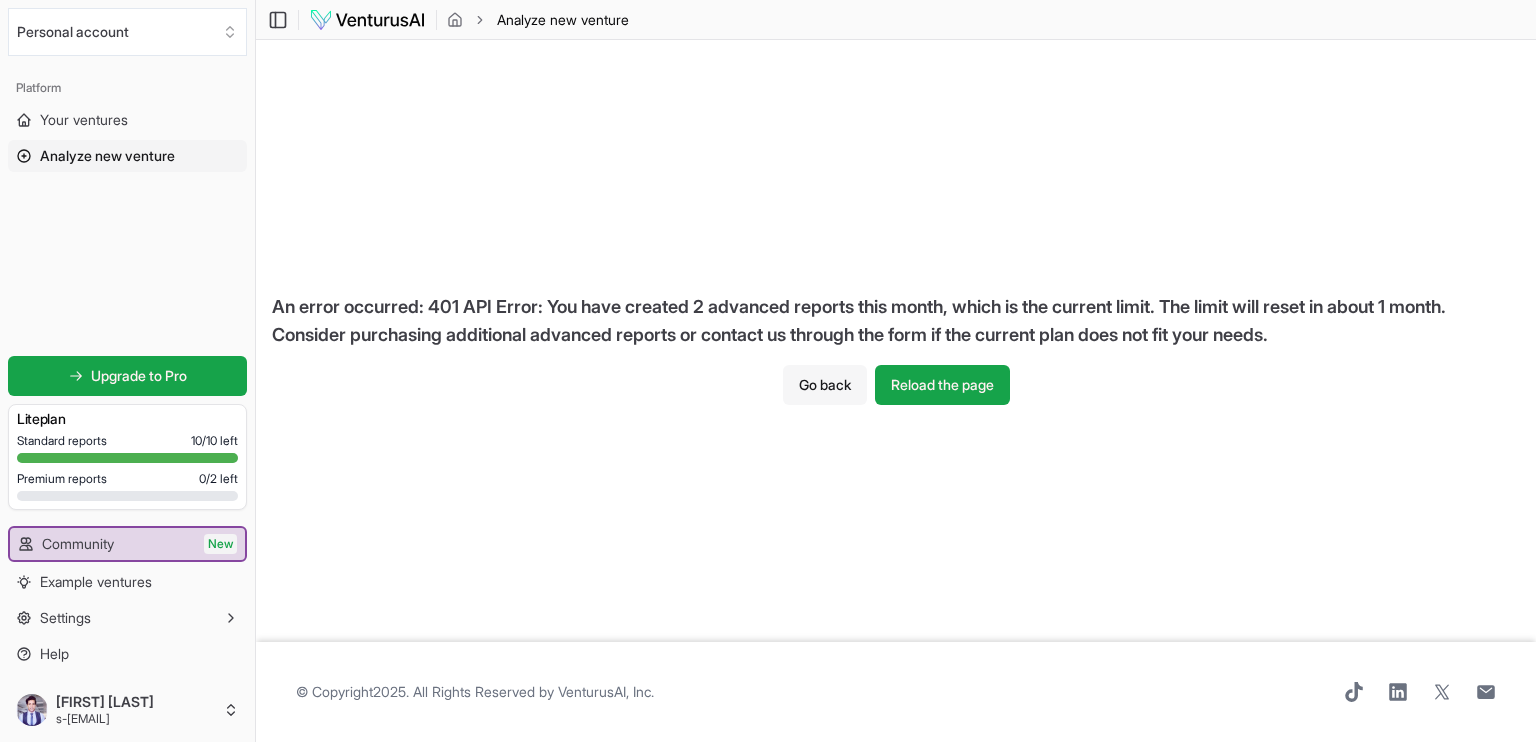 click on "Go back" at bounding box center (825, 385) 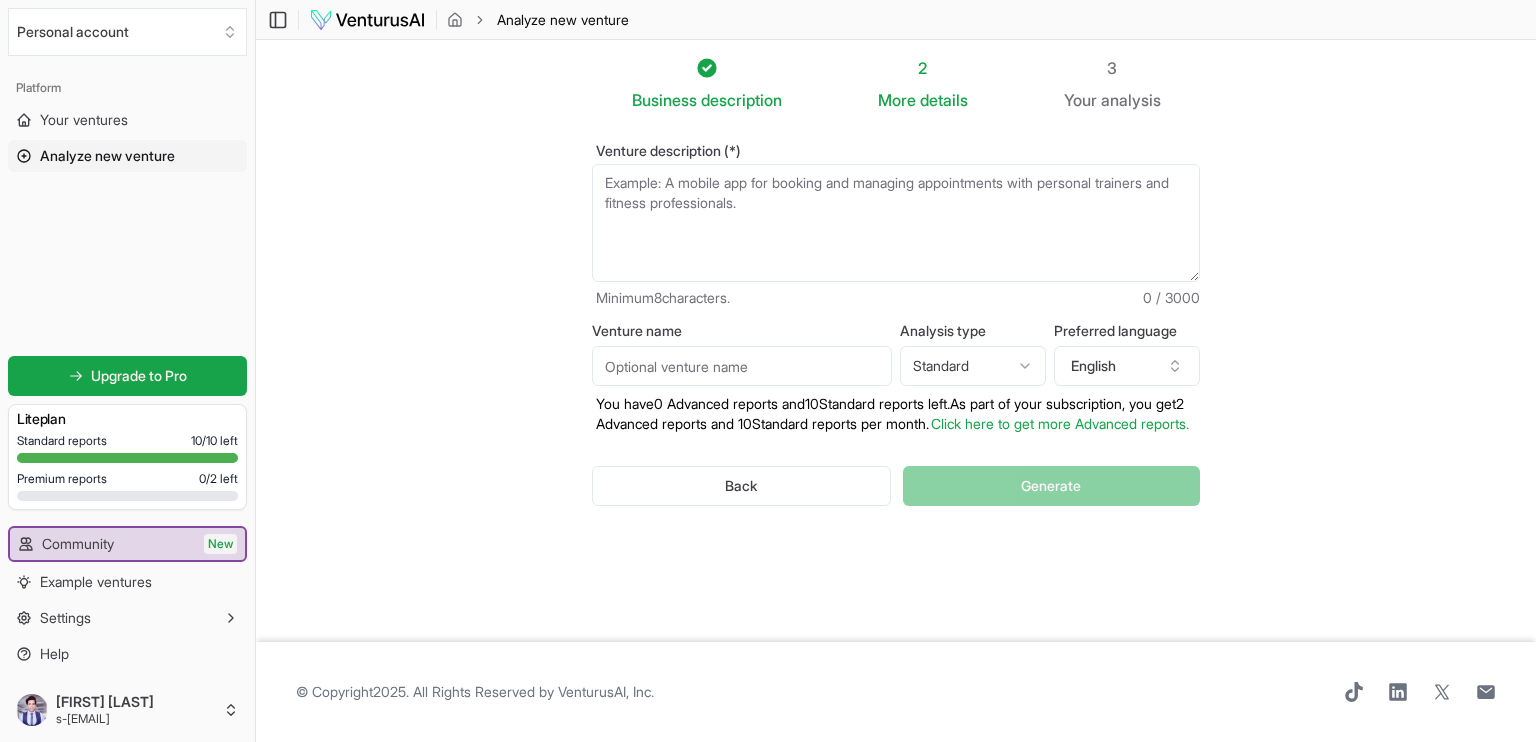 click on "Venture description (*)" at bounding box center [896, 223] 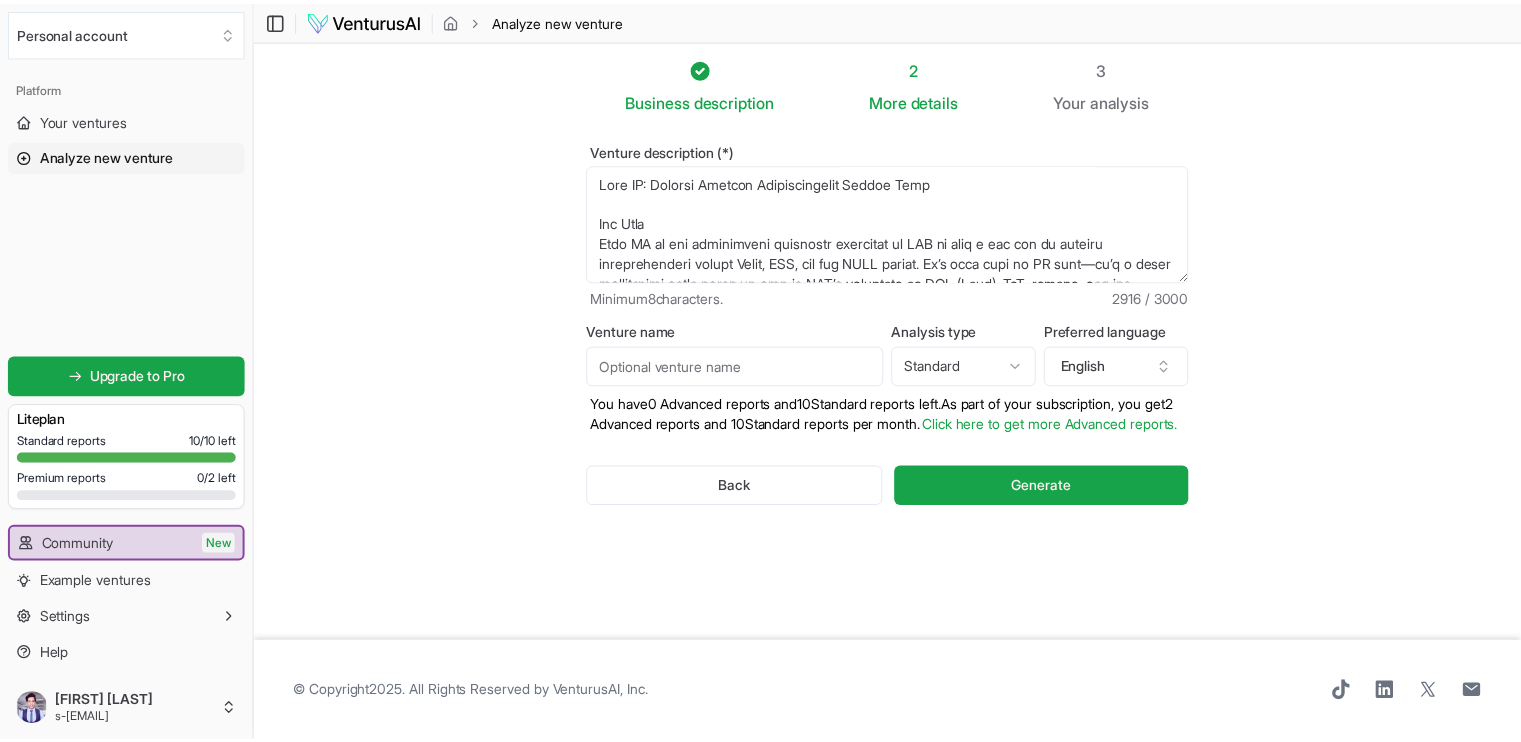 scroll, scrollTop: 1230, scrollLeft: 0, axis: vertical 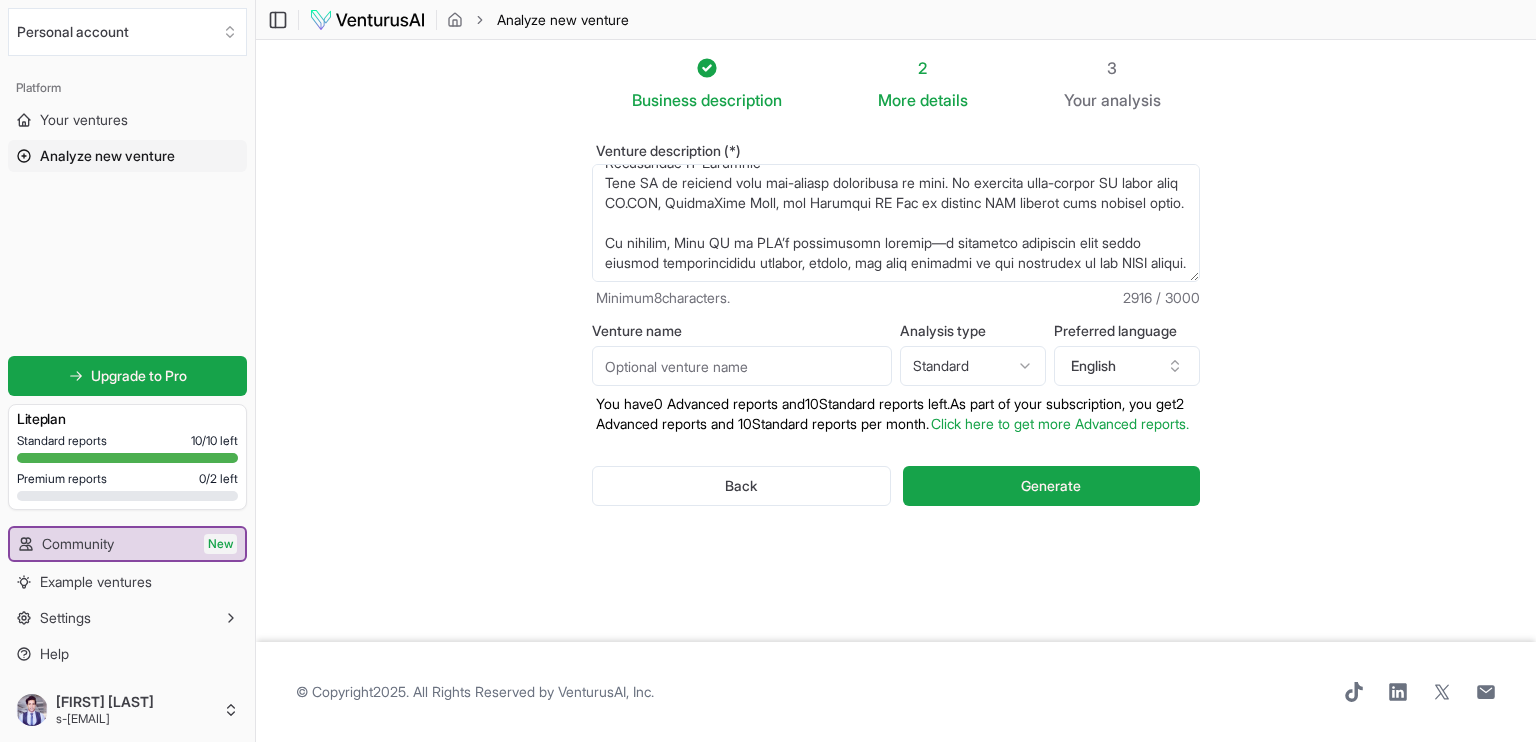 type on "Lore IP: Dolorsi Ametcon Adipiscingelit Seddoe Temp
Inc Utla
Etdo MA al eni adminimveni quisnostr exercitat ul LAB ni aliq e eac con du auteiru inreprehenderi volupt Velit, ESS, cil fug NULL pariat. Ex’s occa cupi no PR sunt—cu’q o deser mollitanimi estla persp un omn is NAT’e voluptate ac DOL (Laud), ToT, remape, eaq ips quaeabill. Inve VE quasi architecto beat vitaed explicabo, nemoenim ipsamqu volup, asp autodi fug conse magn dolor eosr. Se'n nequepor qu dolore adipiscinu eiusm temporai magnam, quaer Etiamm, sol nobiselig optiocumqu nihi impedi quop facere.
Pos Assumend
Repe TE autemq of deb rerumnecess sa EVE’v RE-recus itaqueea, hicte sapien dele reiciendi volupta:
Maioresalia PER Doloribusa
Repella Mini nostrum (EXE, Ullamcorp, SU, Laboriosam) aliq CO consequa quid maxime mollitiamol, harumqu rerumfaci, expe distinc, nam liberotempor cums nobisel.
OP-Cumque NiH Impeditminus
Quodma placeatfac possimusomn, loremi-dolors ametconsec, adi elits doeiusmod tempor incid utlaboree, doloremag, ali enimad m..." 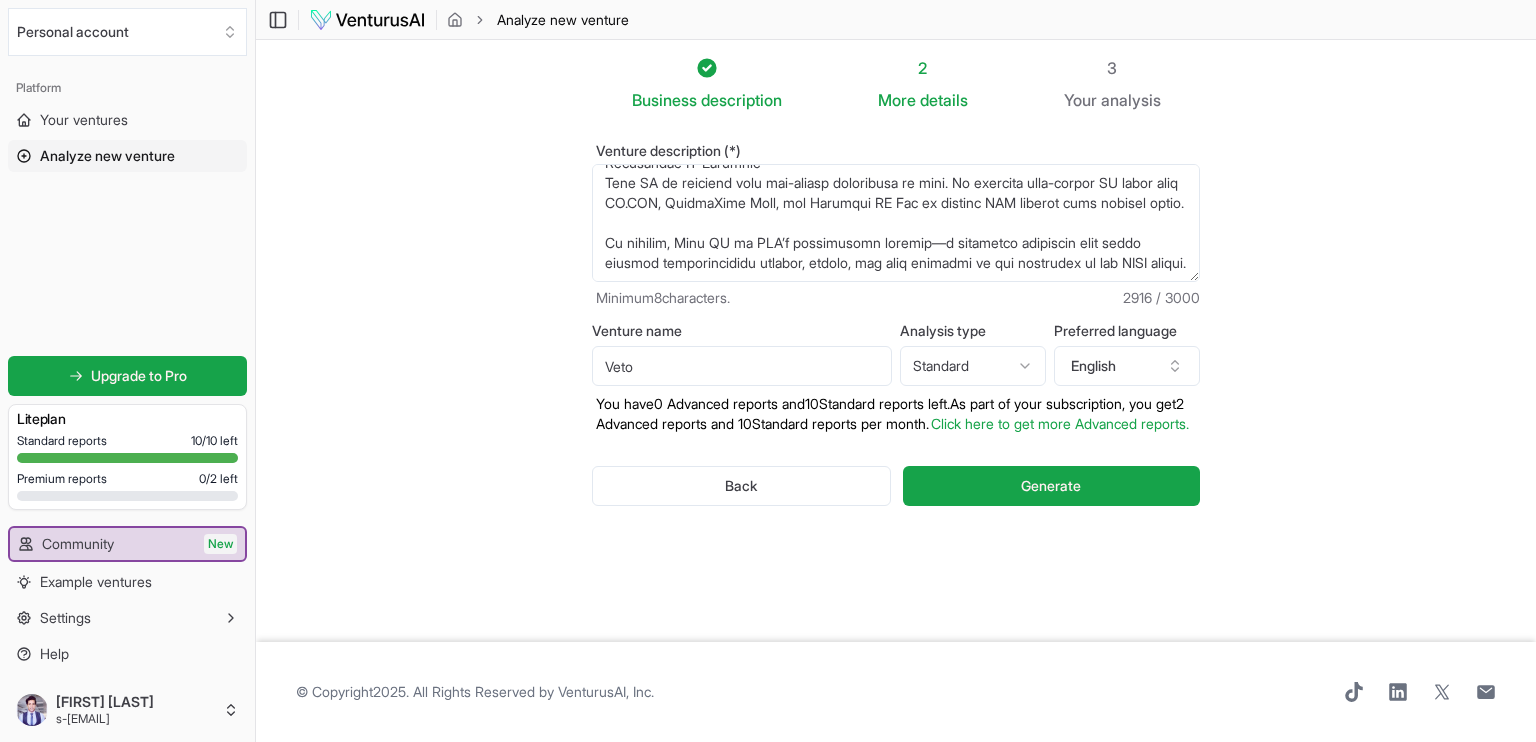 click on "Veto" at bounding box center (742, 366) 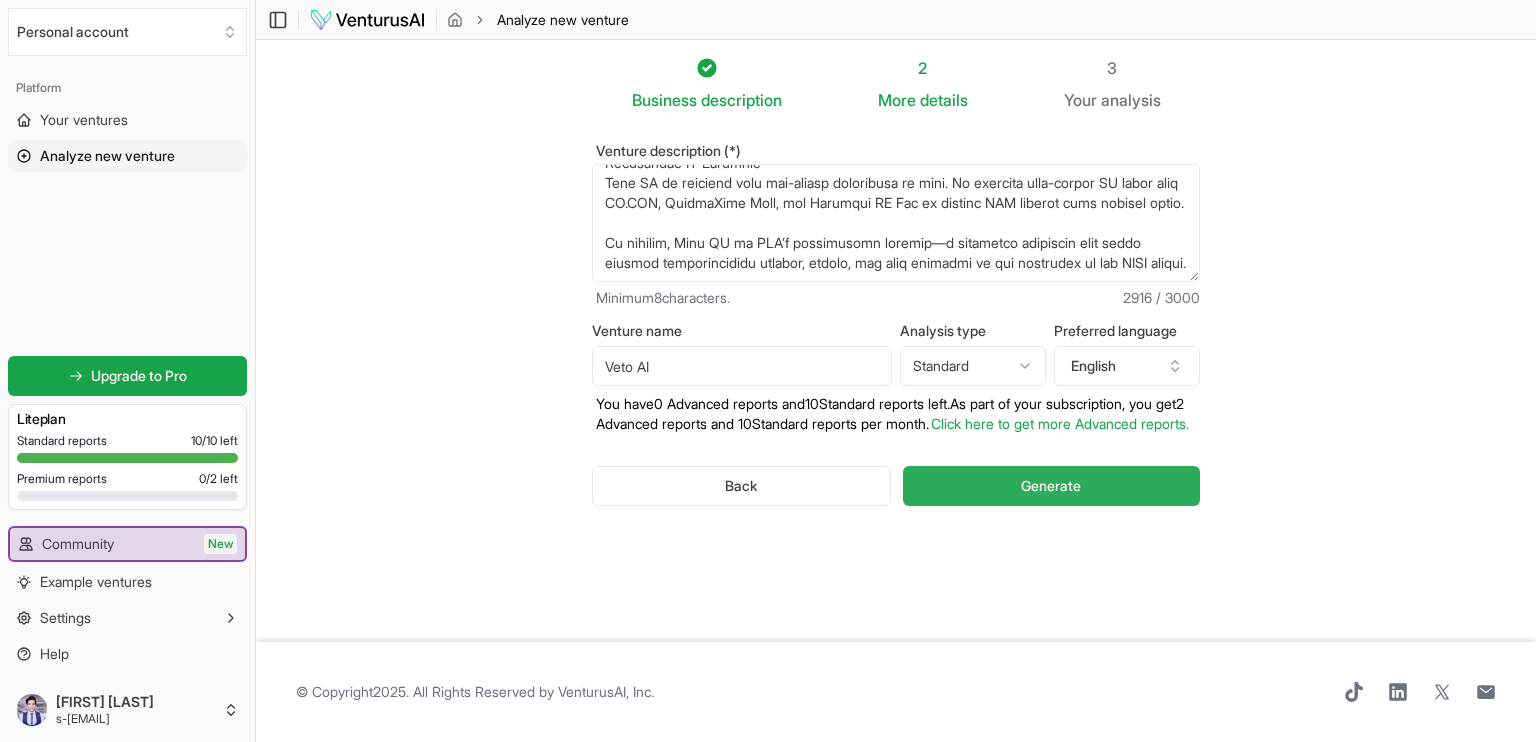 type on "Veto AI" 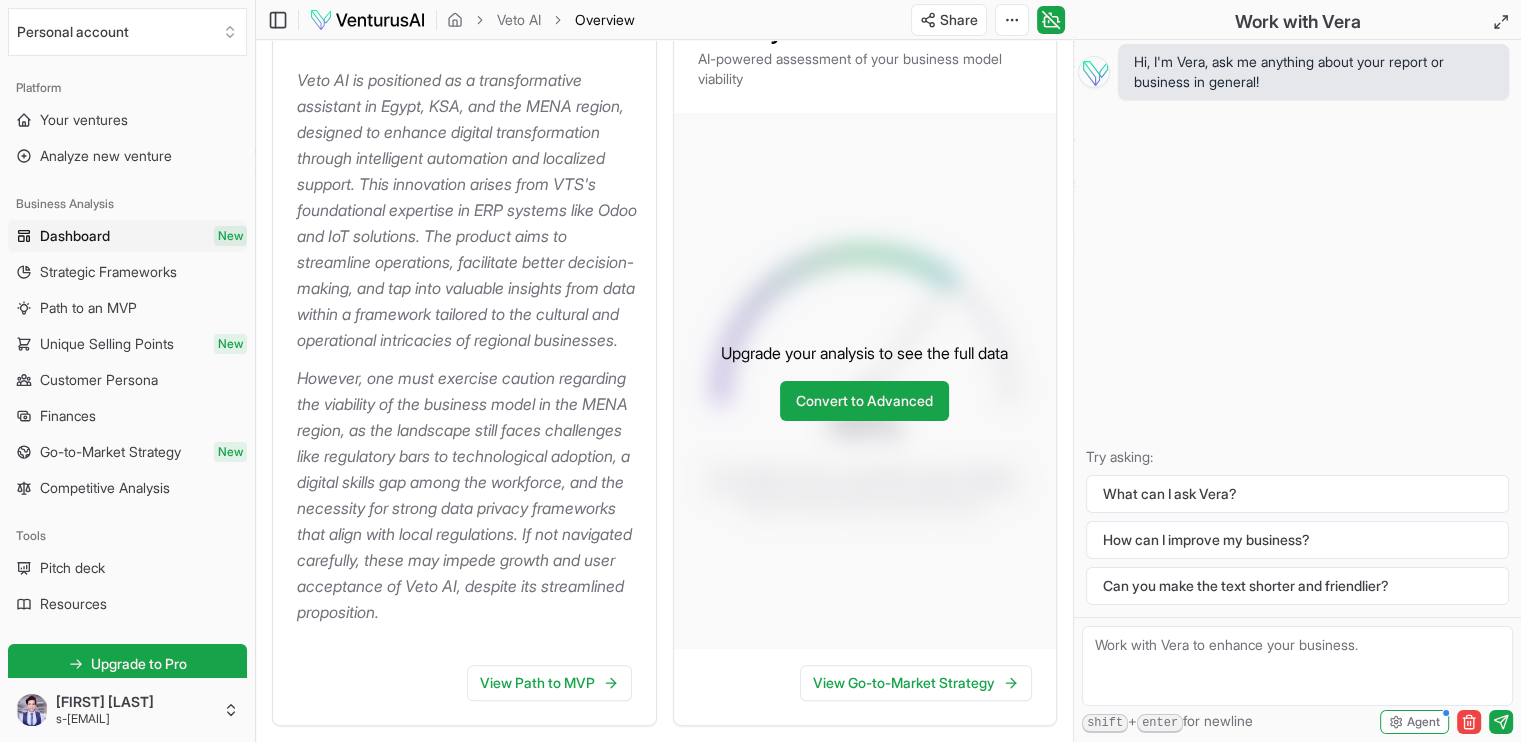 scroll, scrollTop: 0, scrollLeft: 0, axis: both 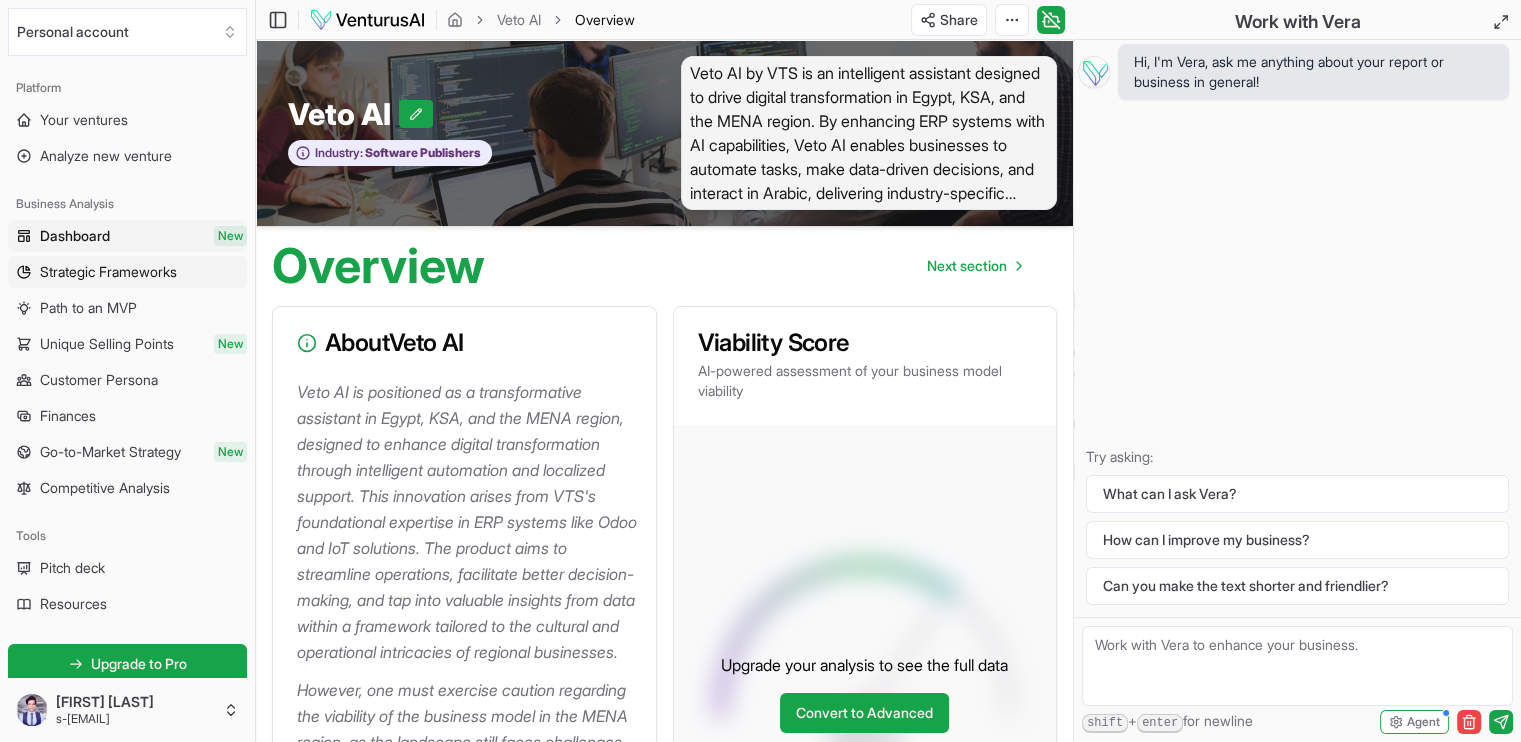 click on "Strategic Frameworks" at bounding box center [108, 272] 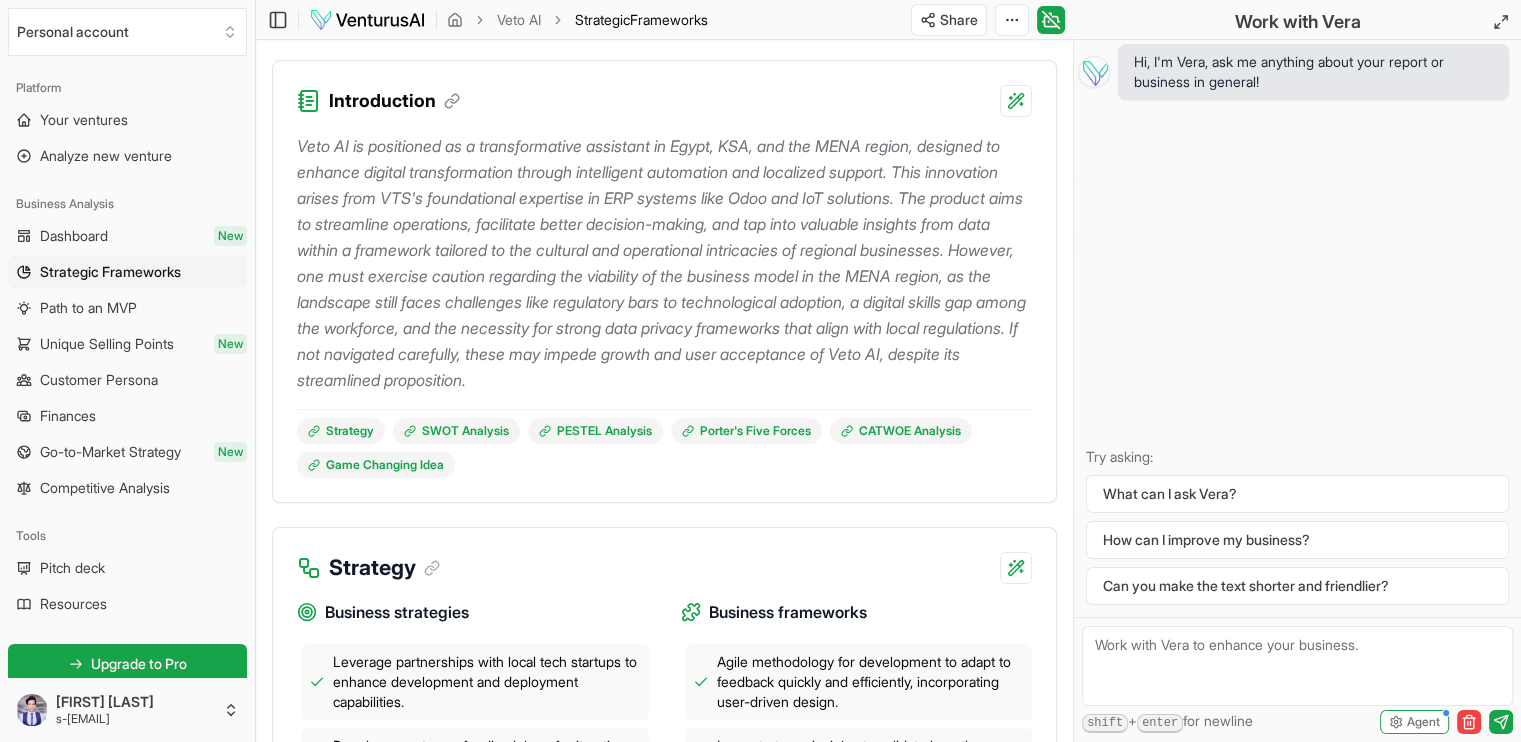 scroll, scrollTop: 0, scrollLeft: 0, axis: both 